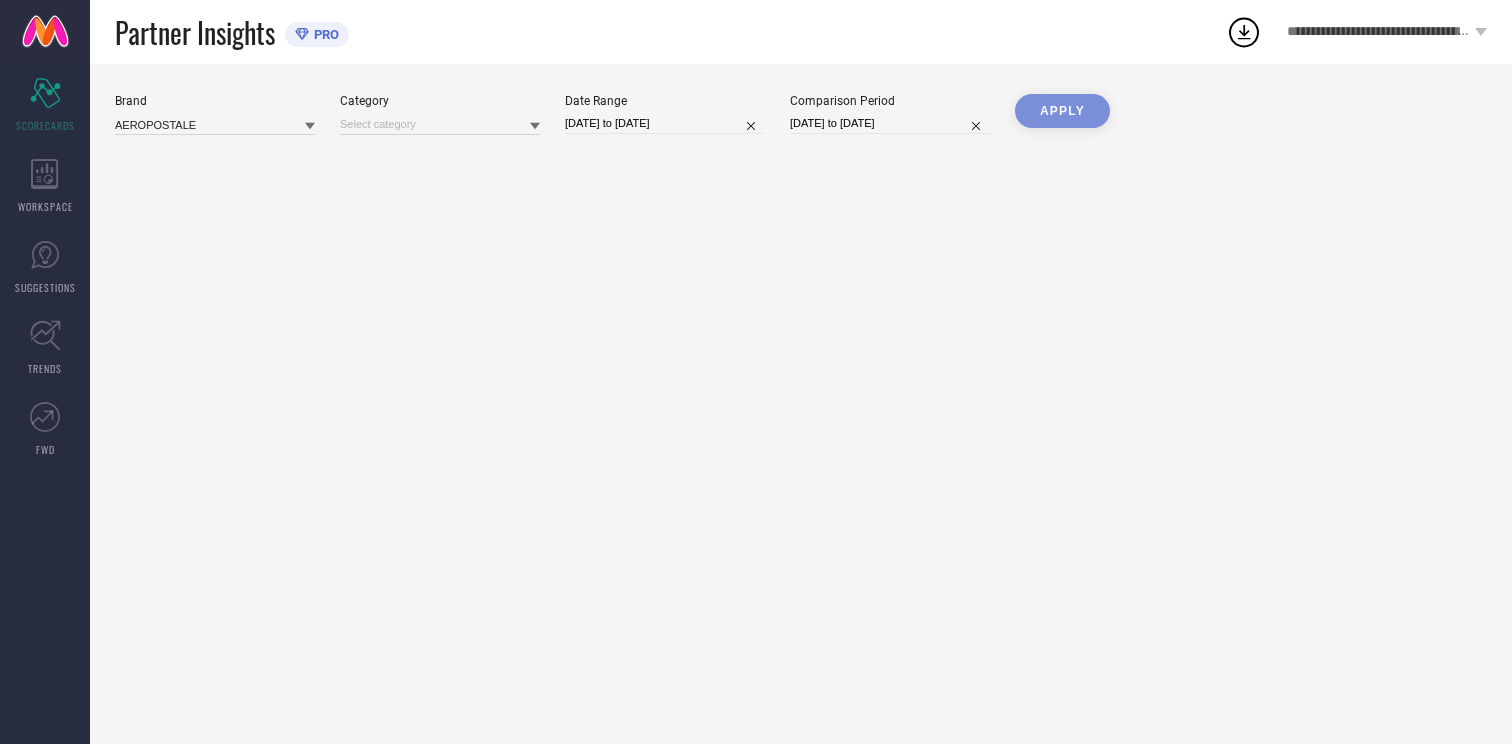 scroll, scrollTop: 0, scrollLeft: 0, axis: both 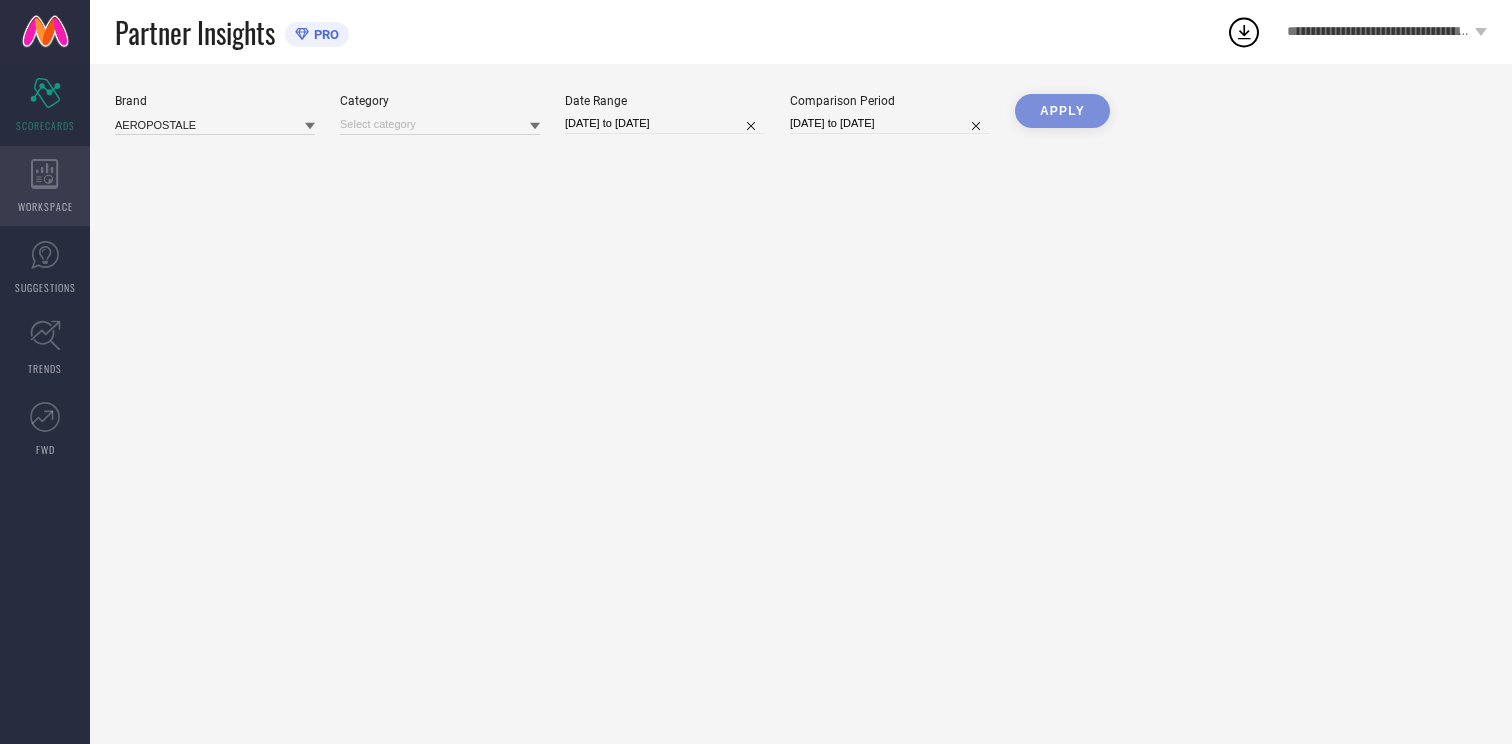 click on "WORKSPACE" at bounding box center (45, 186) 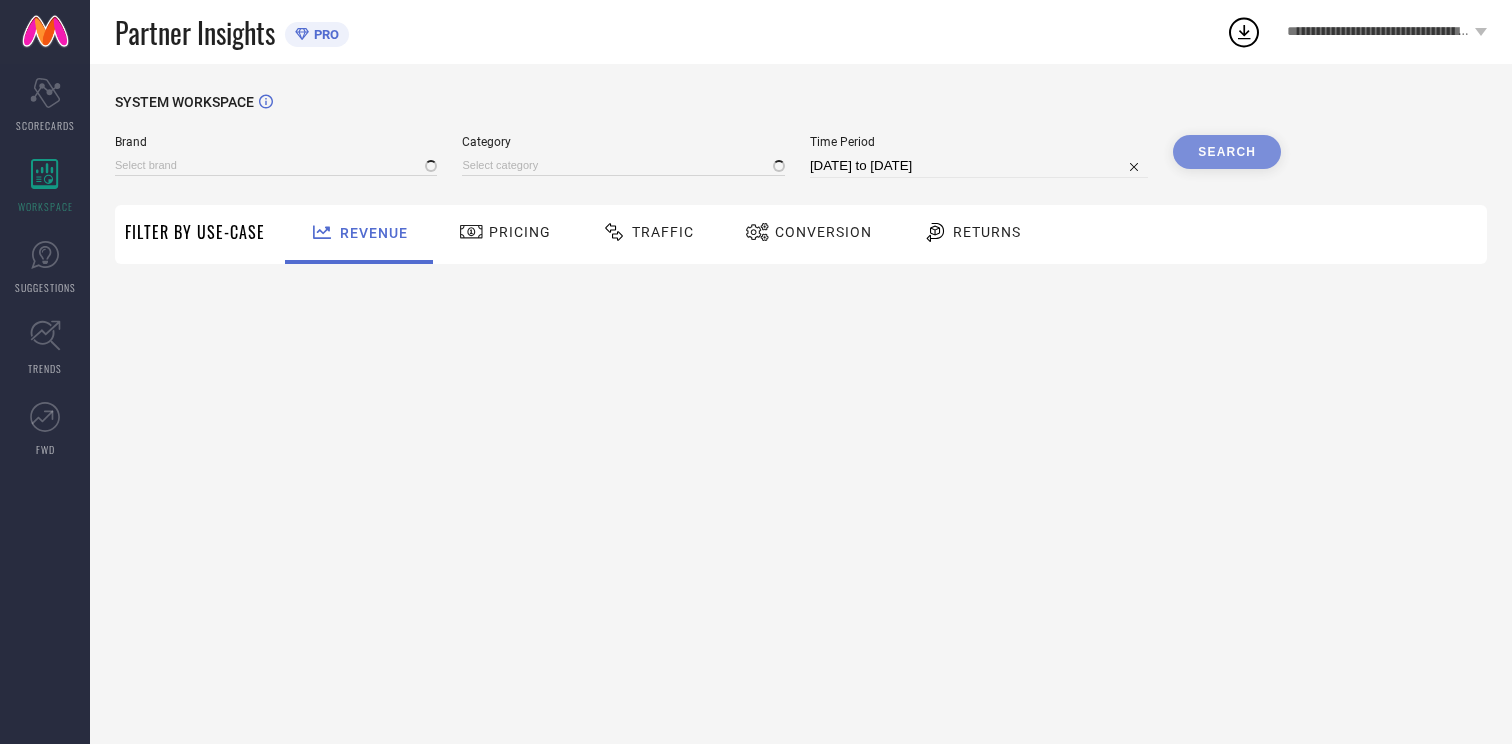 type on "AEROPOSTALE" 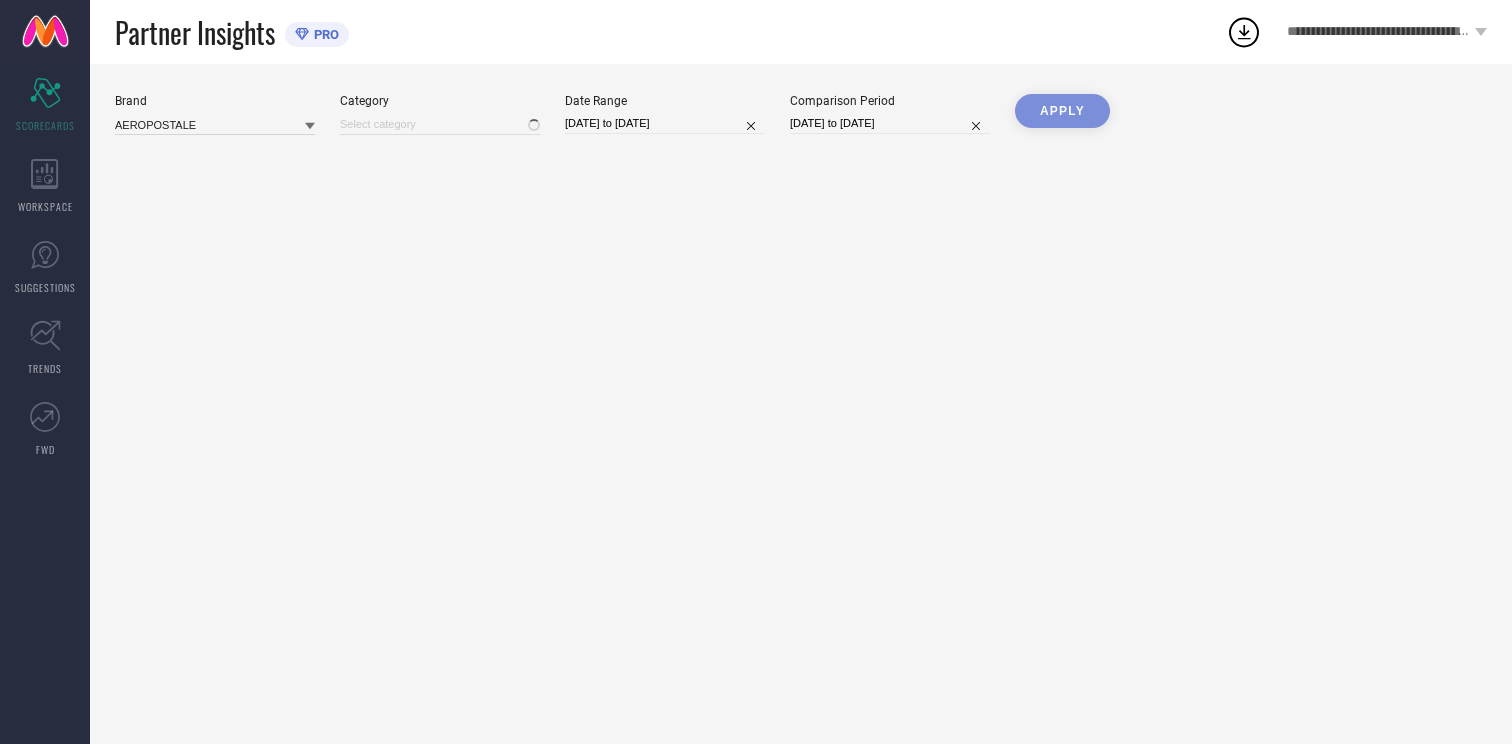 scroll, scrollTop: 0, scrollLeft: 0, axis: both 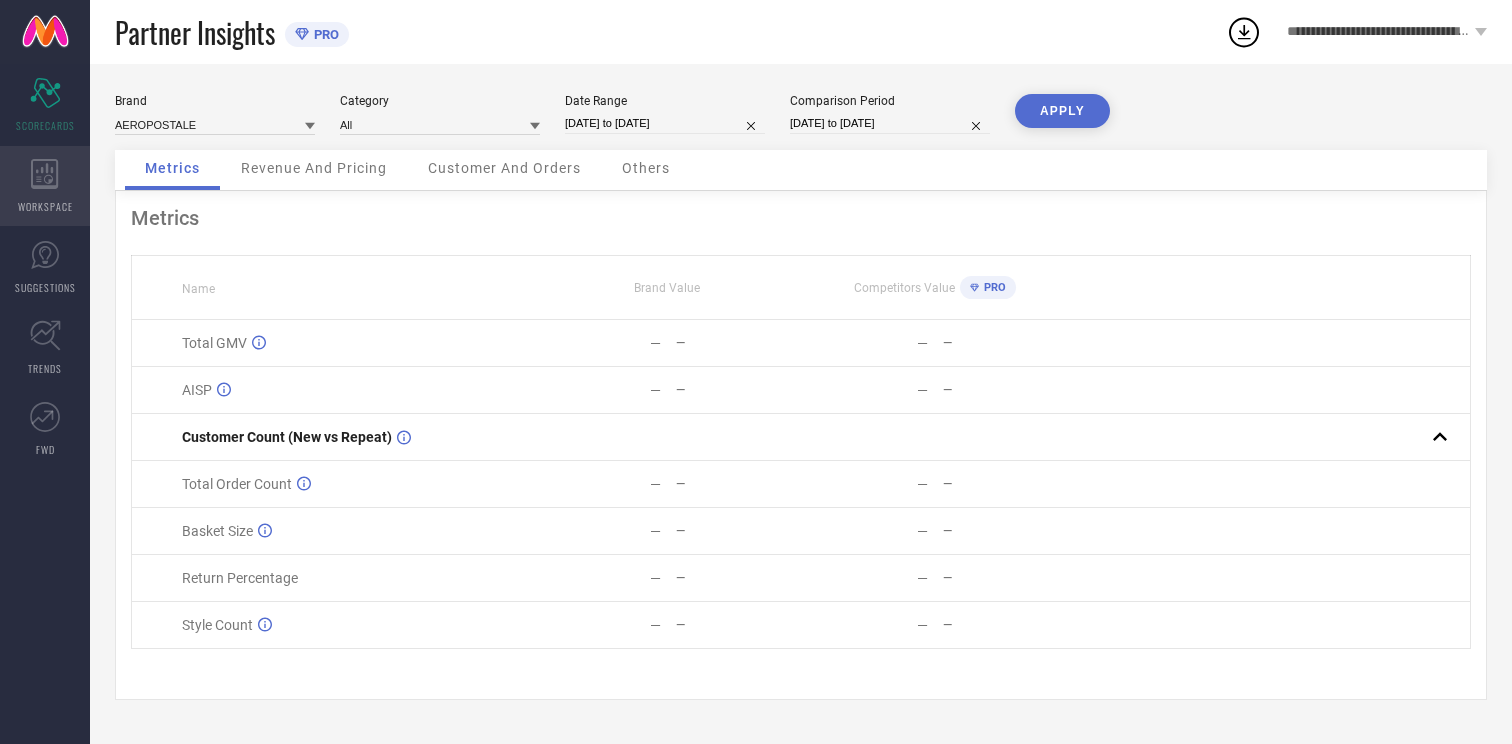 click on "WORKSPACE" at bounding box center (45, 186) 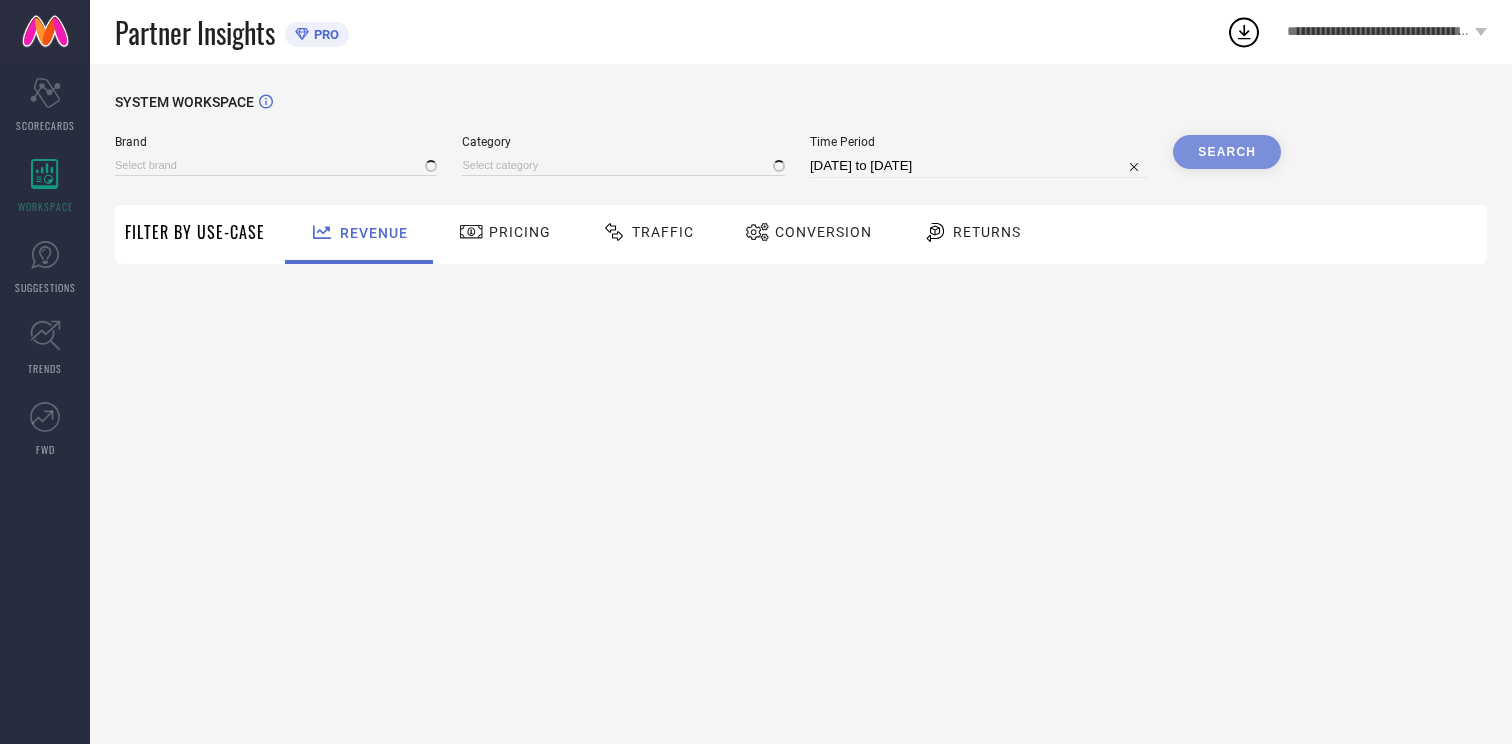 type on "AEROPOSTALE" 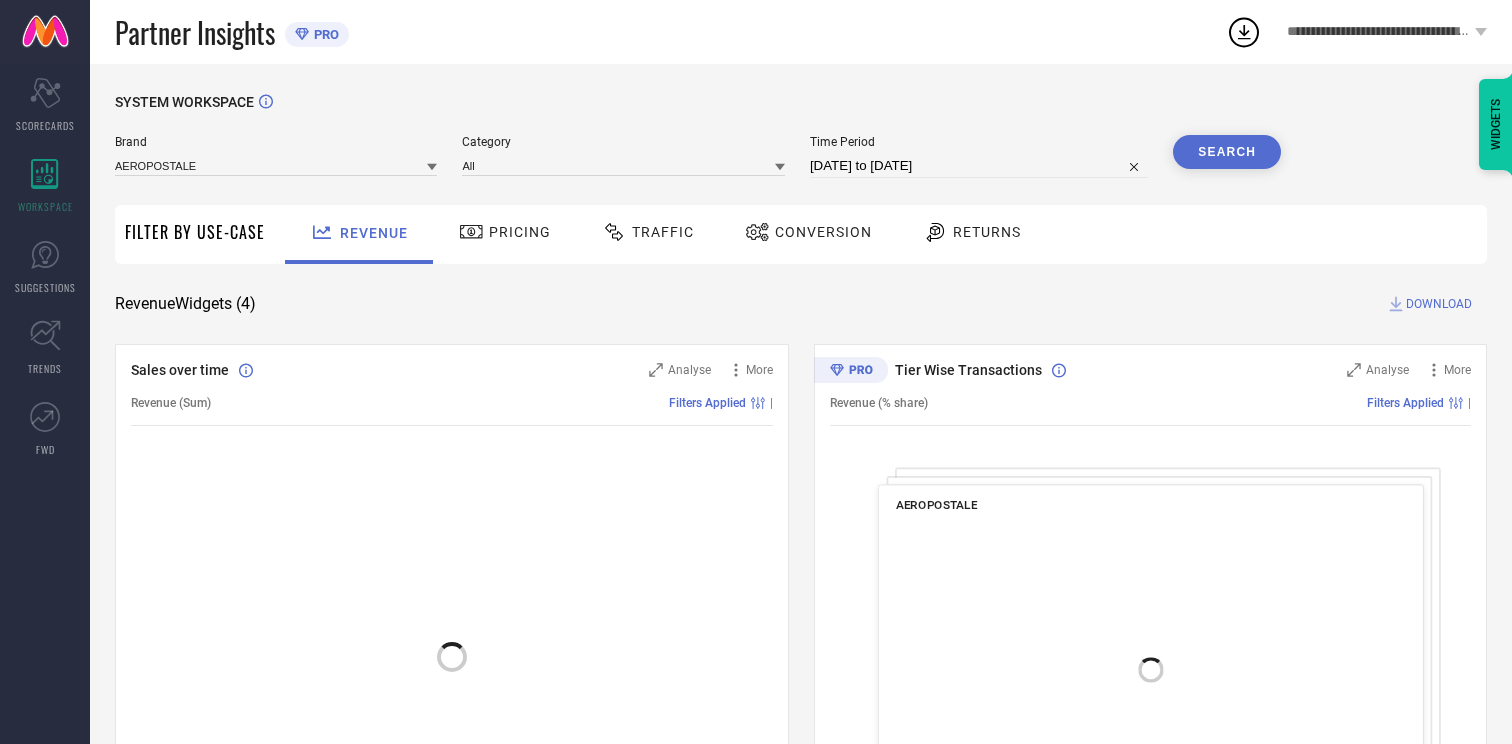 click on "Conversion" at bounding box center [823, 232] 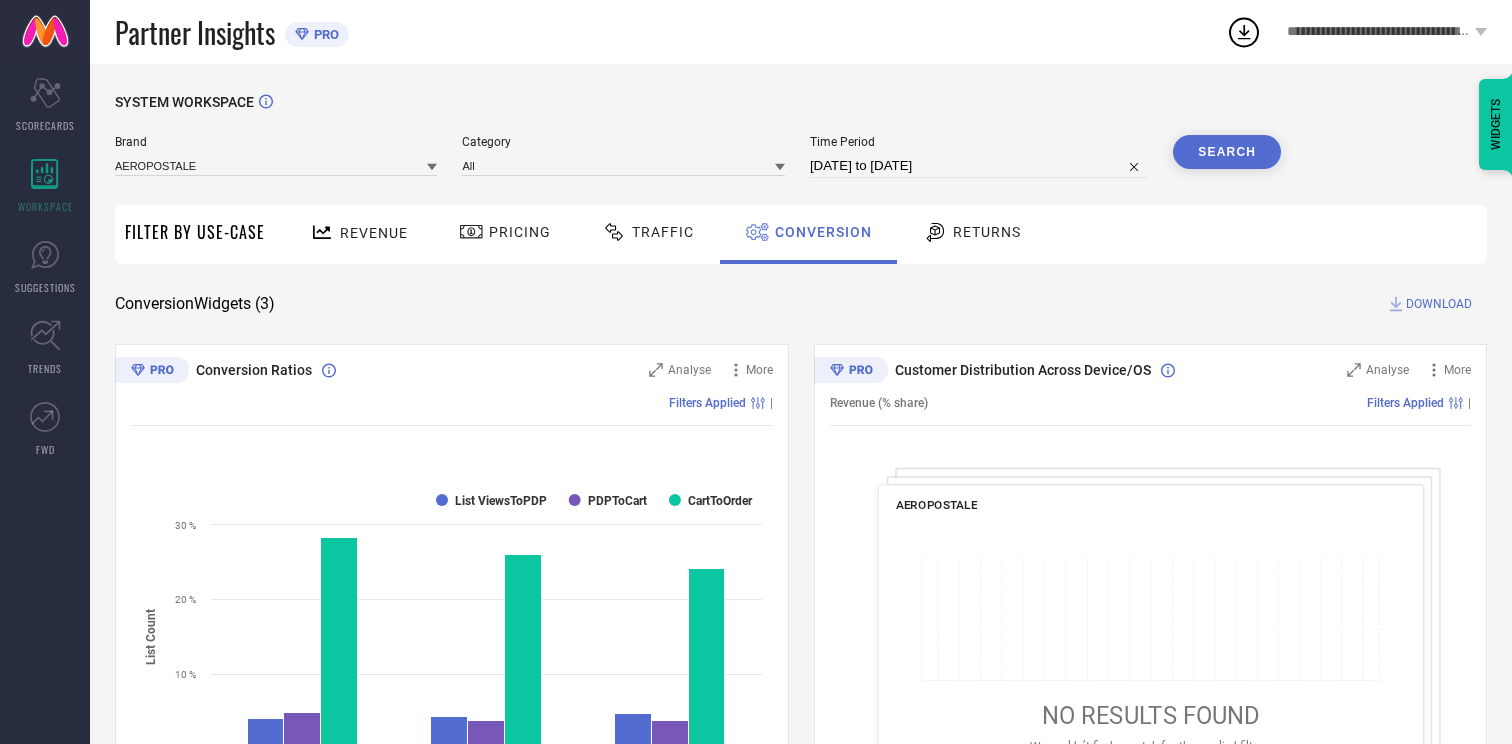 click 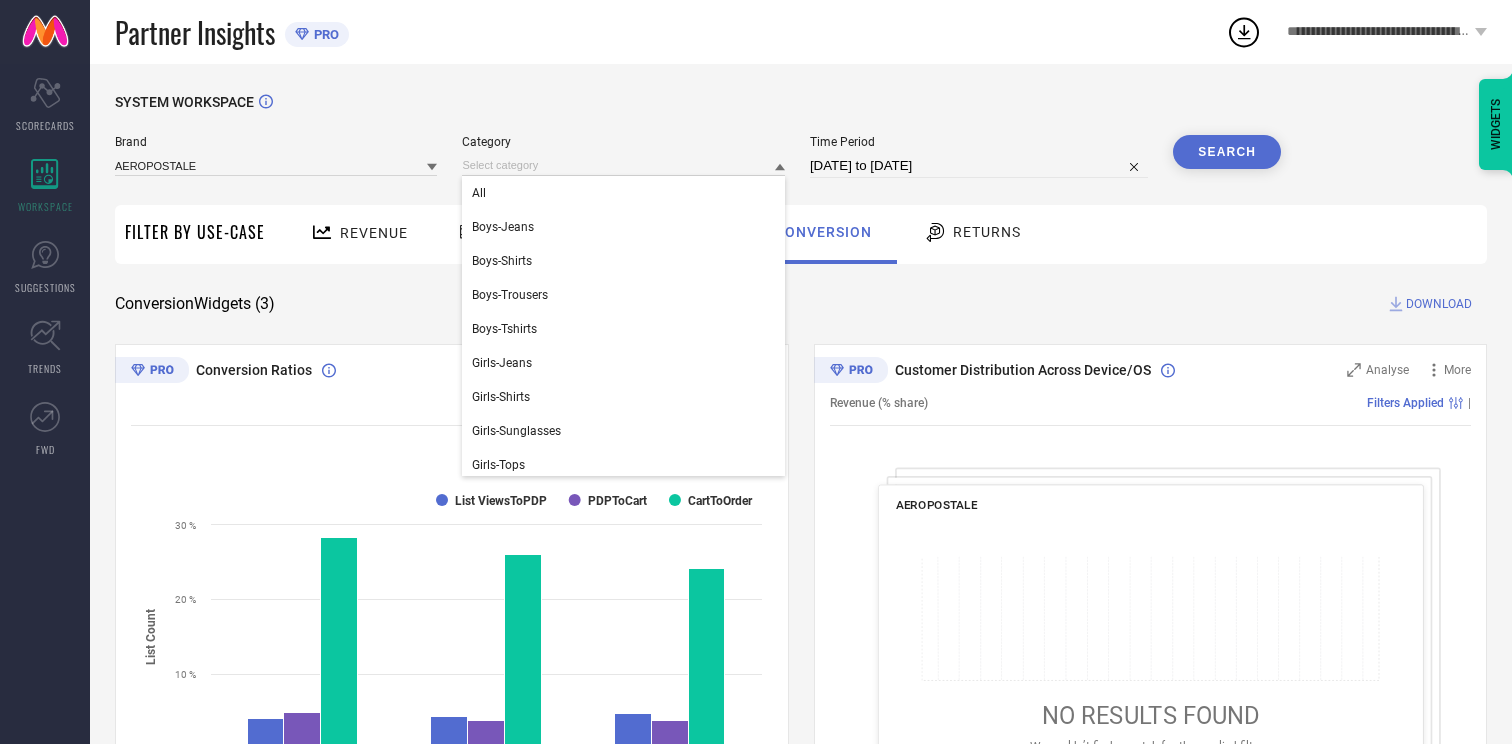 click on "[DATE] to [DATE]" at bounding box center (979, 166) 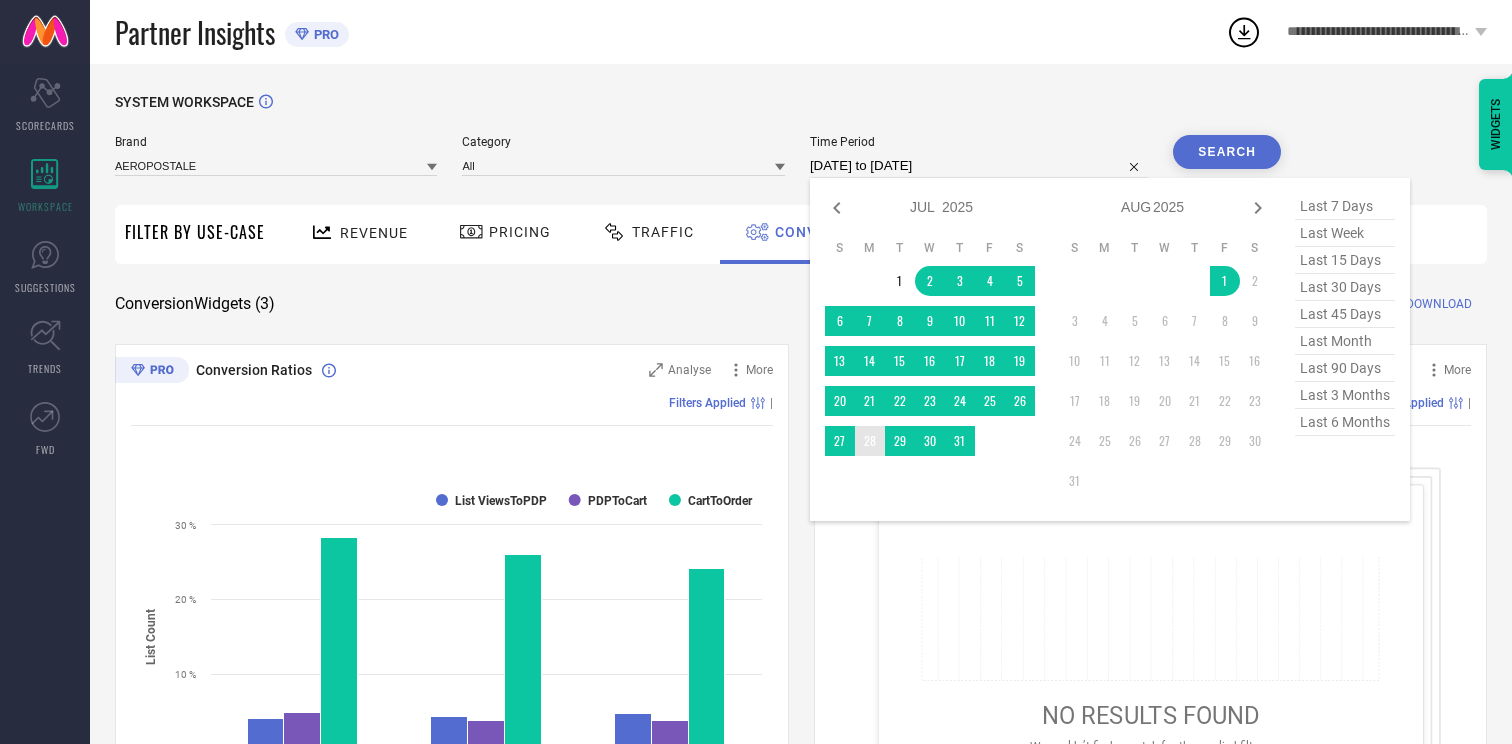 click on "28" at bounding box center [870, 441] 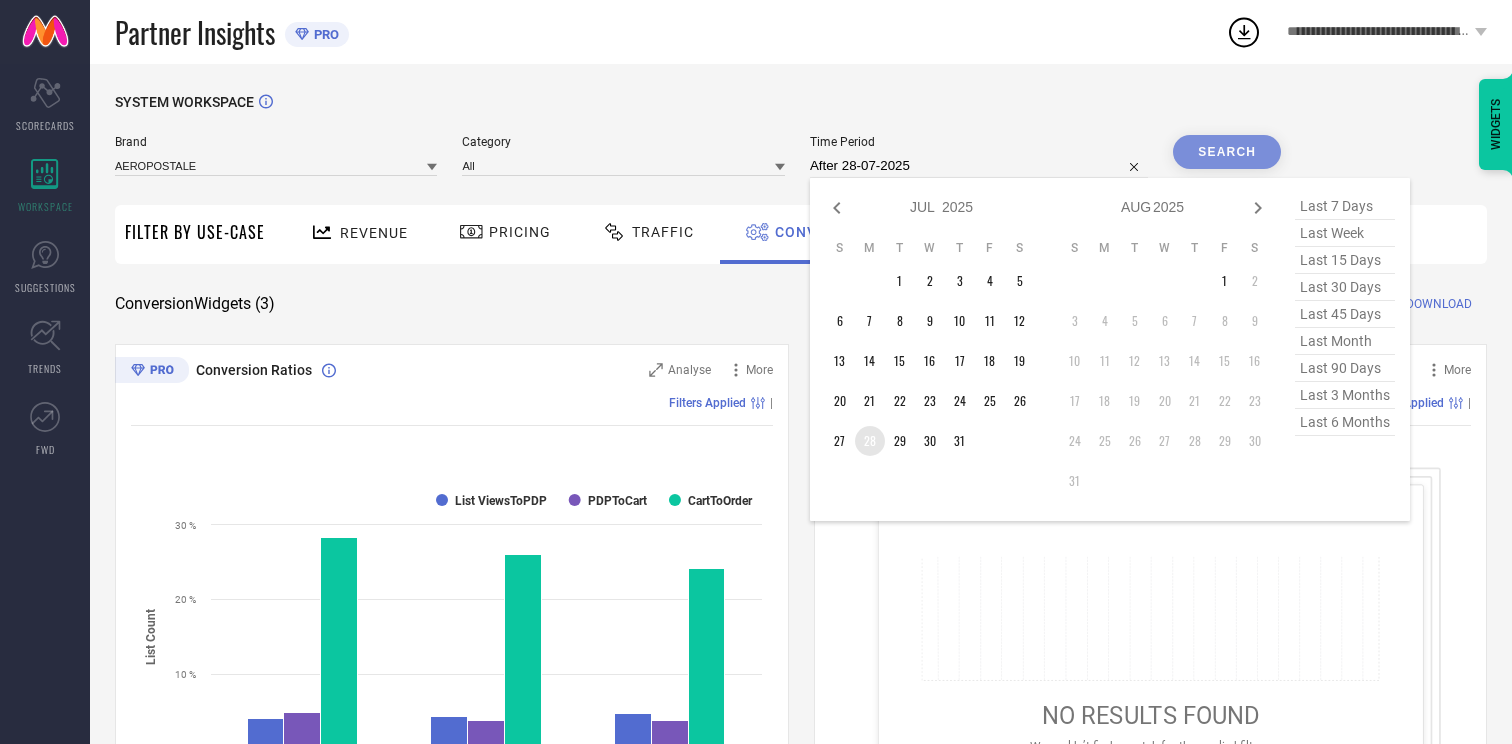 type on "28-07-2025 to 28-07-2025" 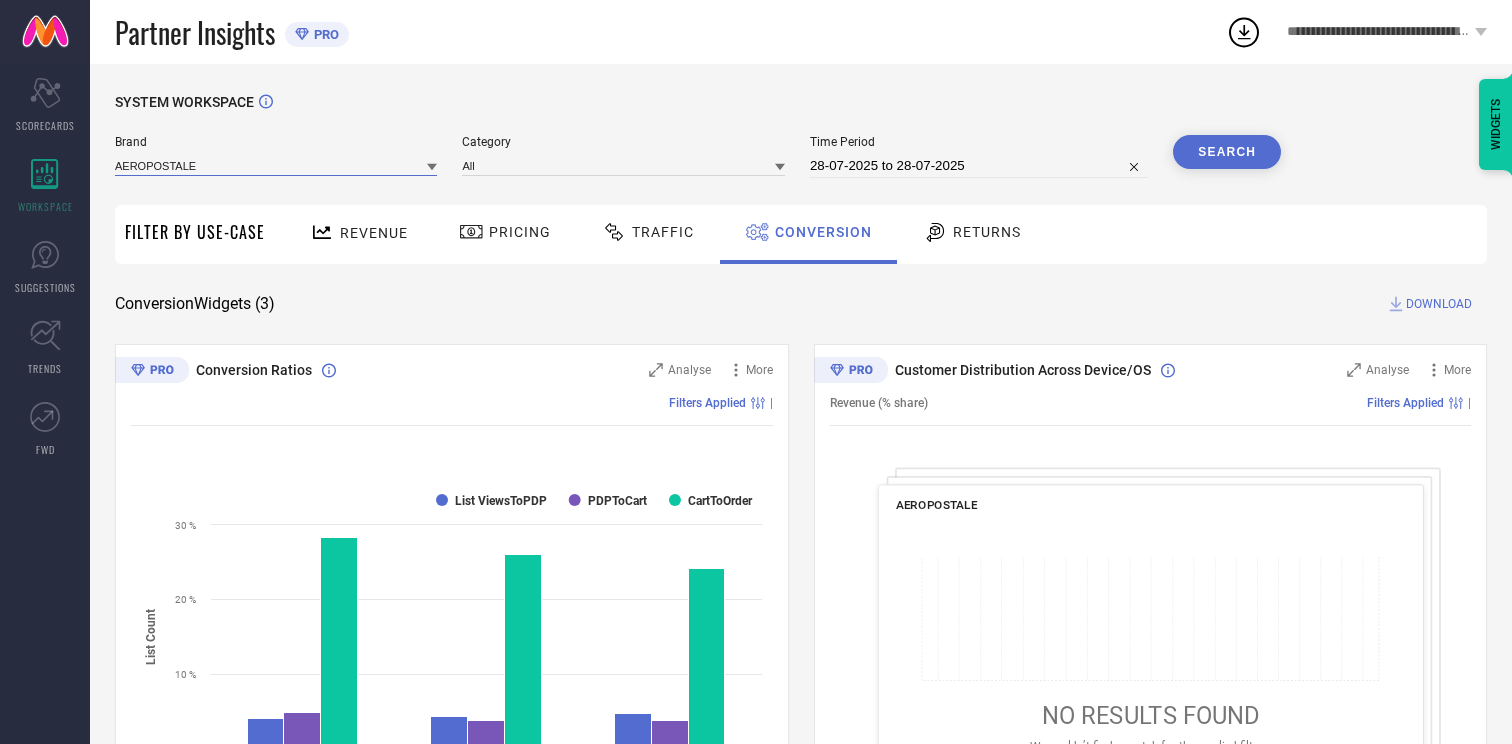click at bounding box center [276, 165] 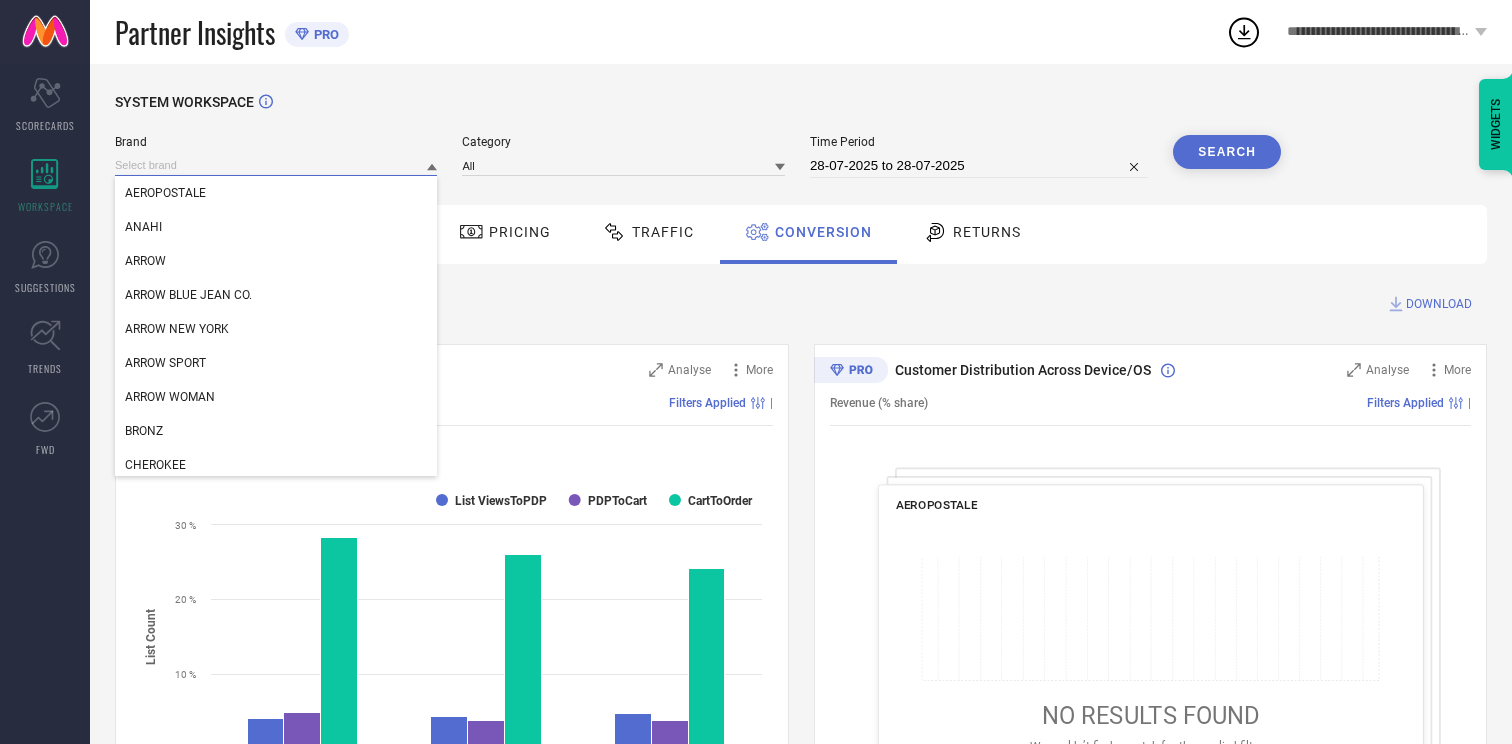 paste on "ARROW NEW YORK" 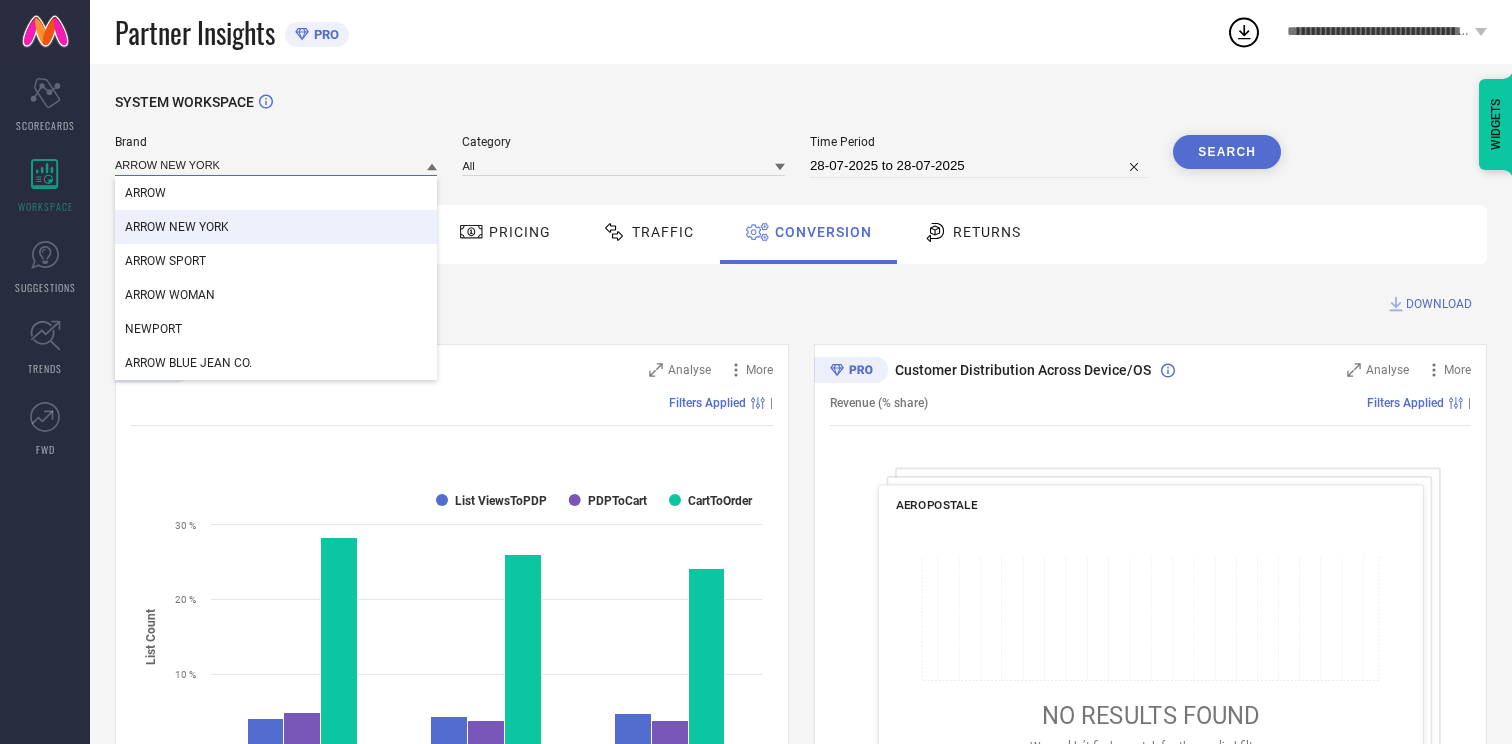 type on "ARROW NEW YORK" 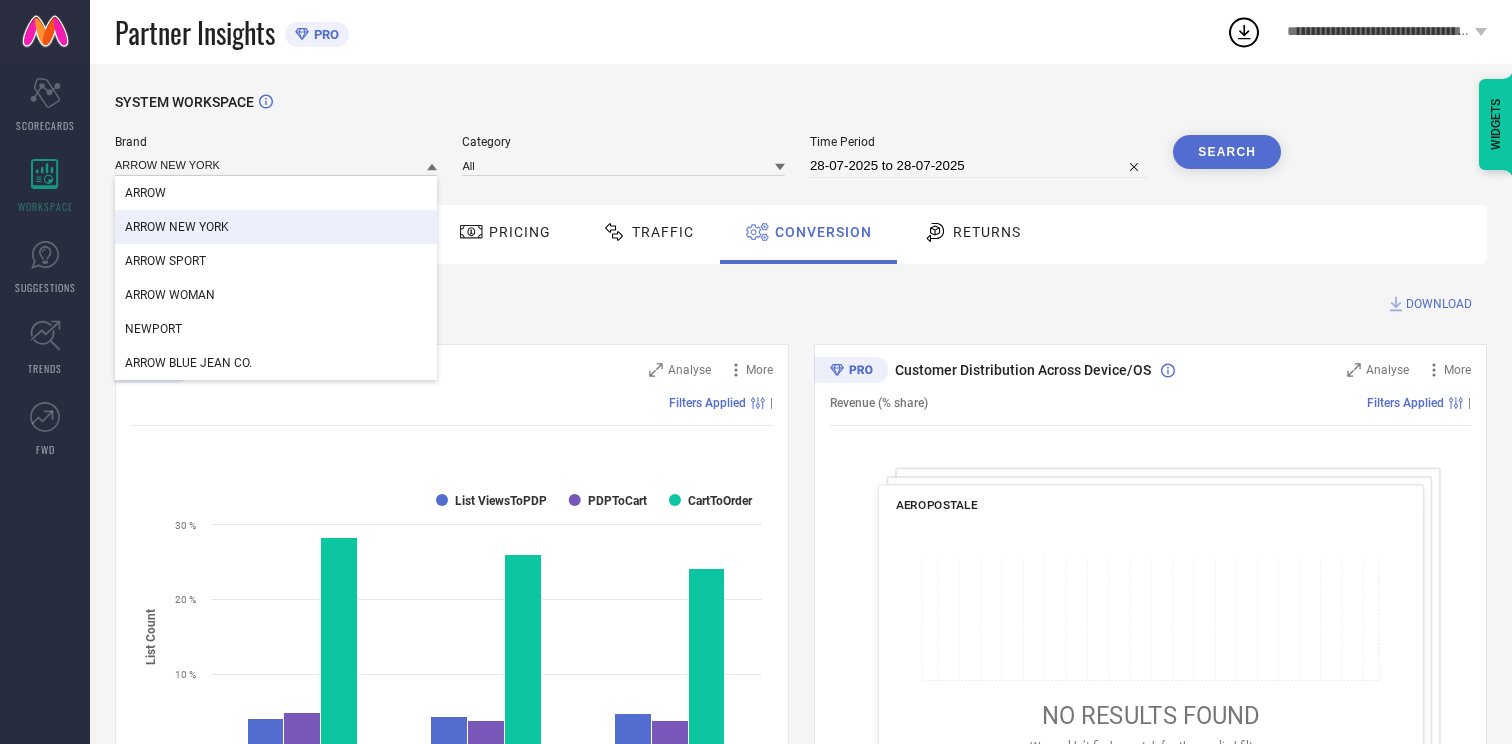 click on "ARROW NEW YORK" at bounding box center (276, 227) 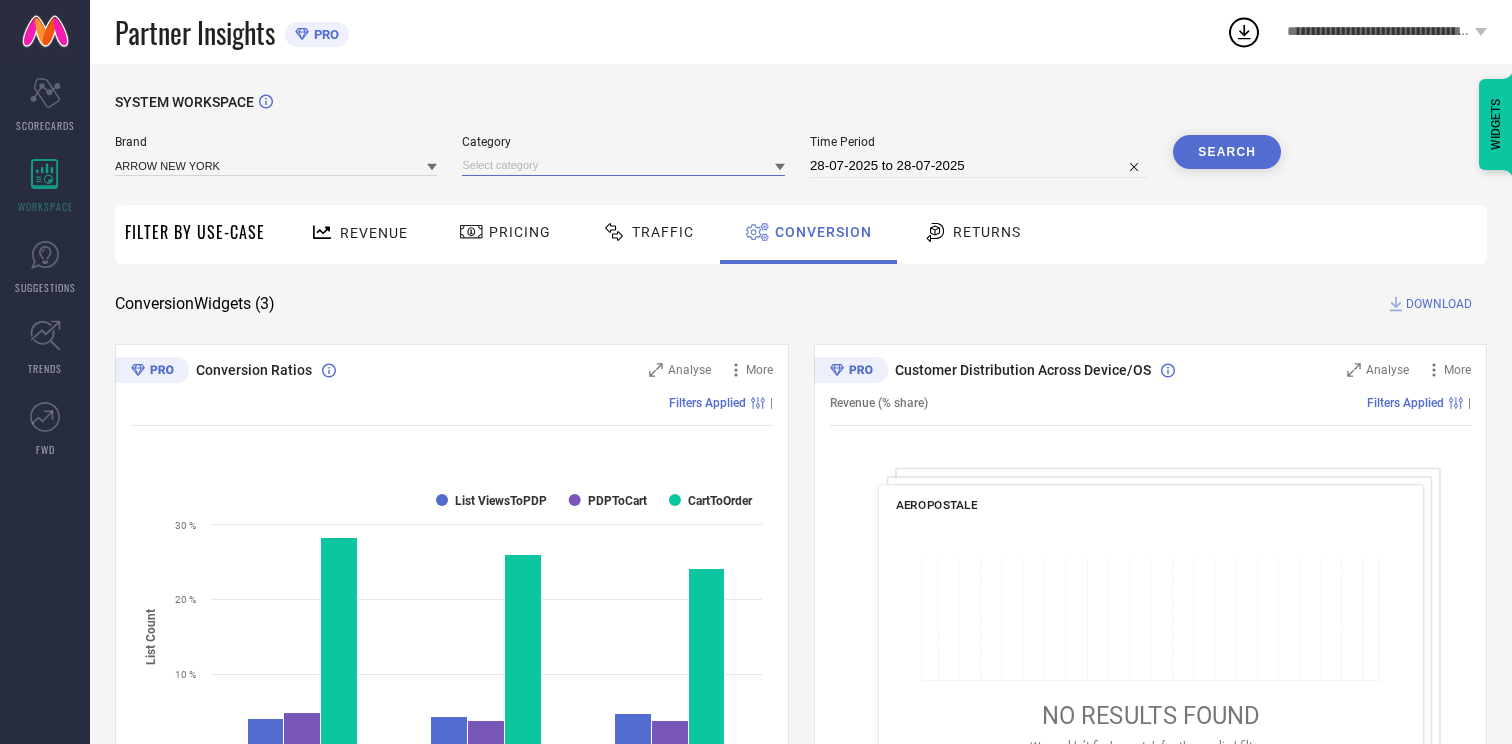 click at bounding box center [623, 165] 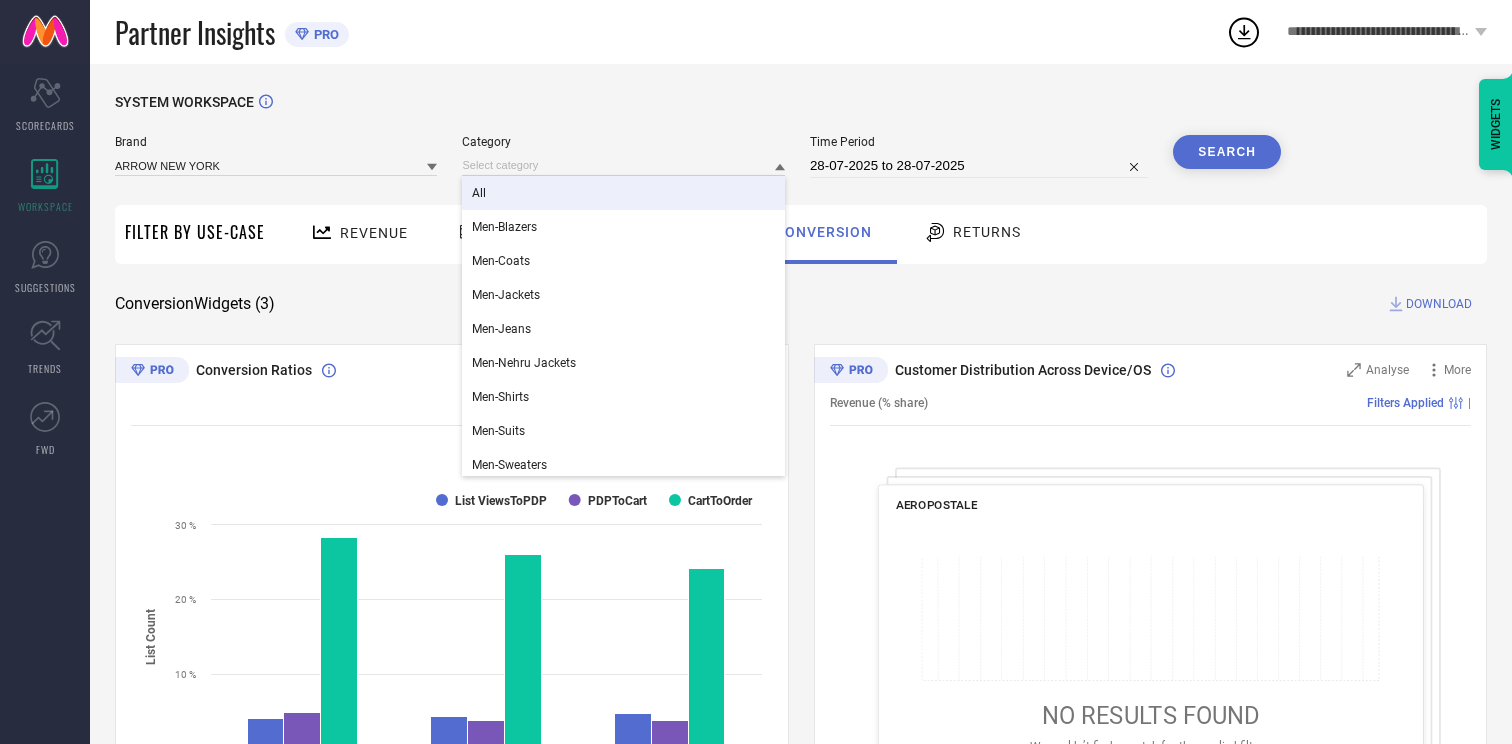 click on "All" at bounding box center [623, 193] 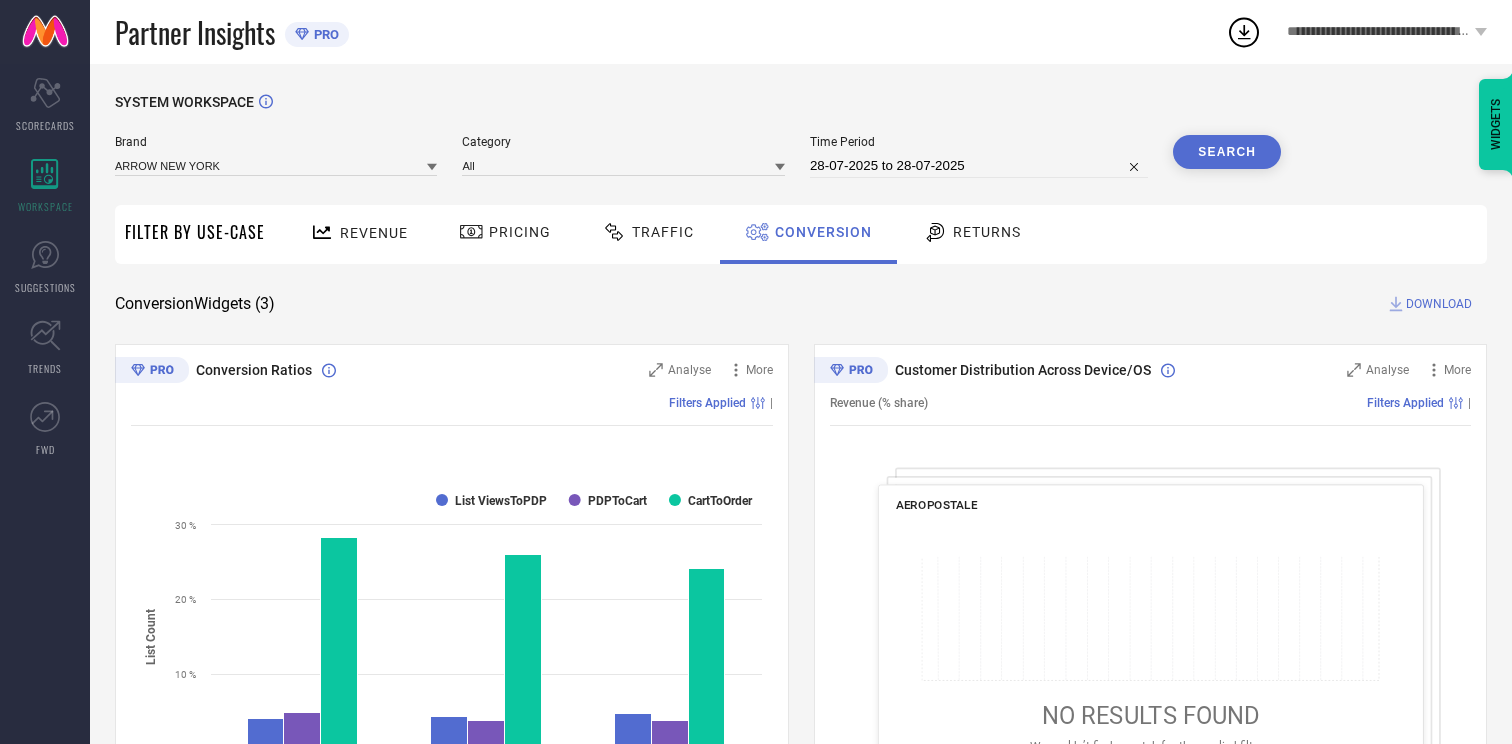 click on "Search" at bounding box center [1227, 152] 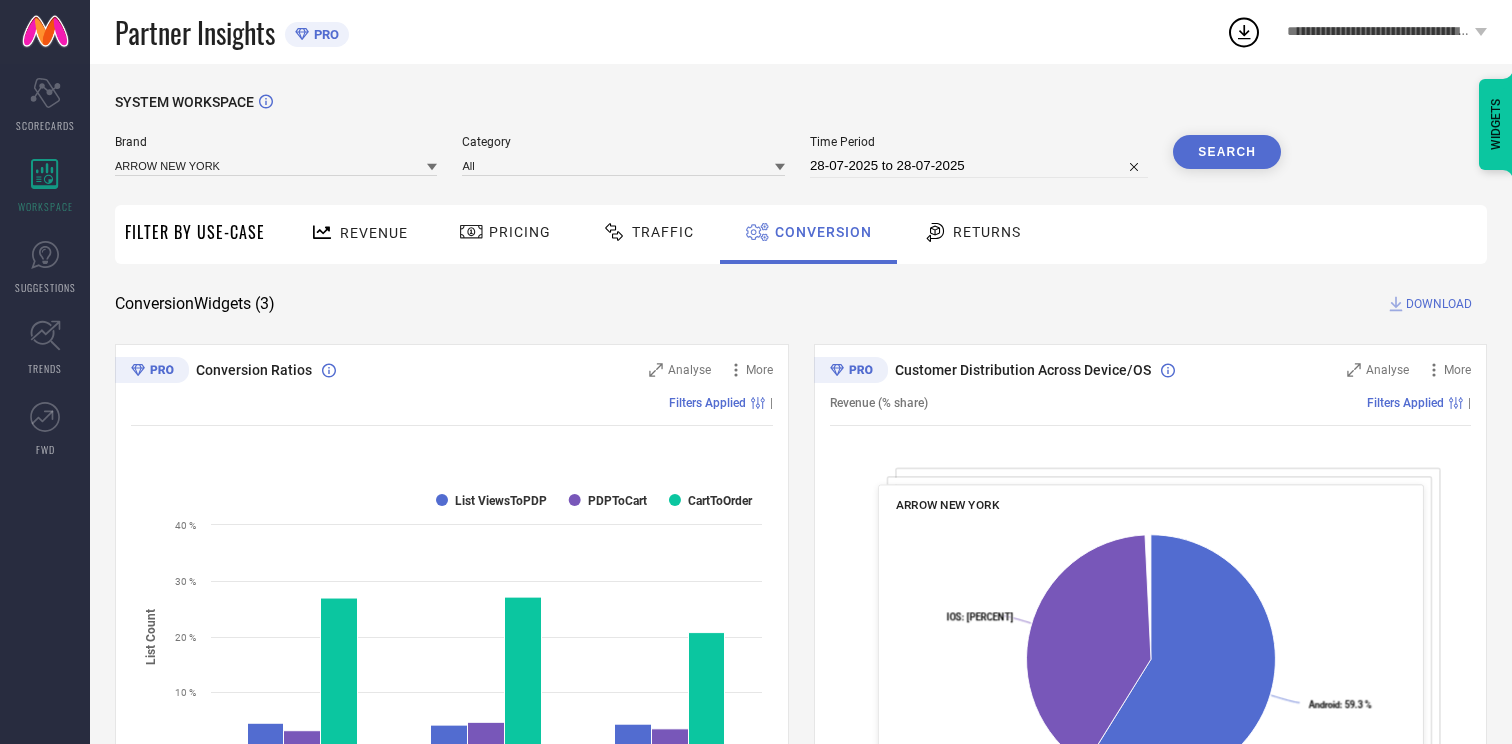 click on "DOWNLOAD" at bounding box center [1439, 304] 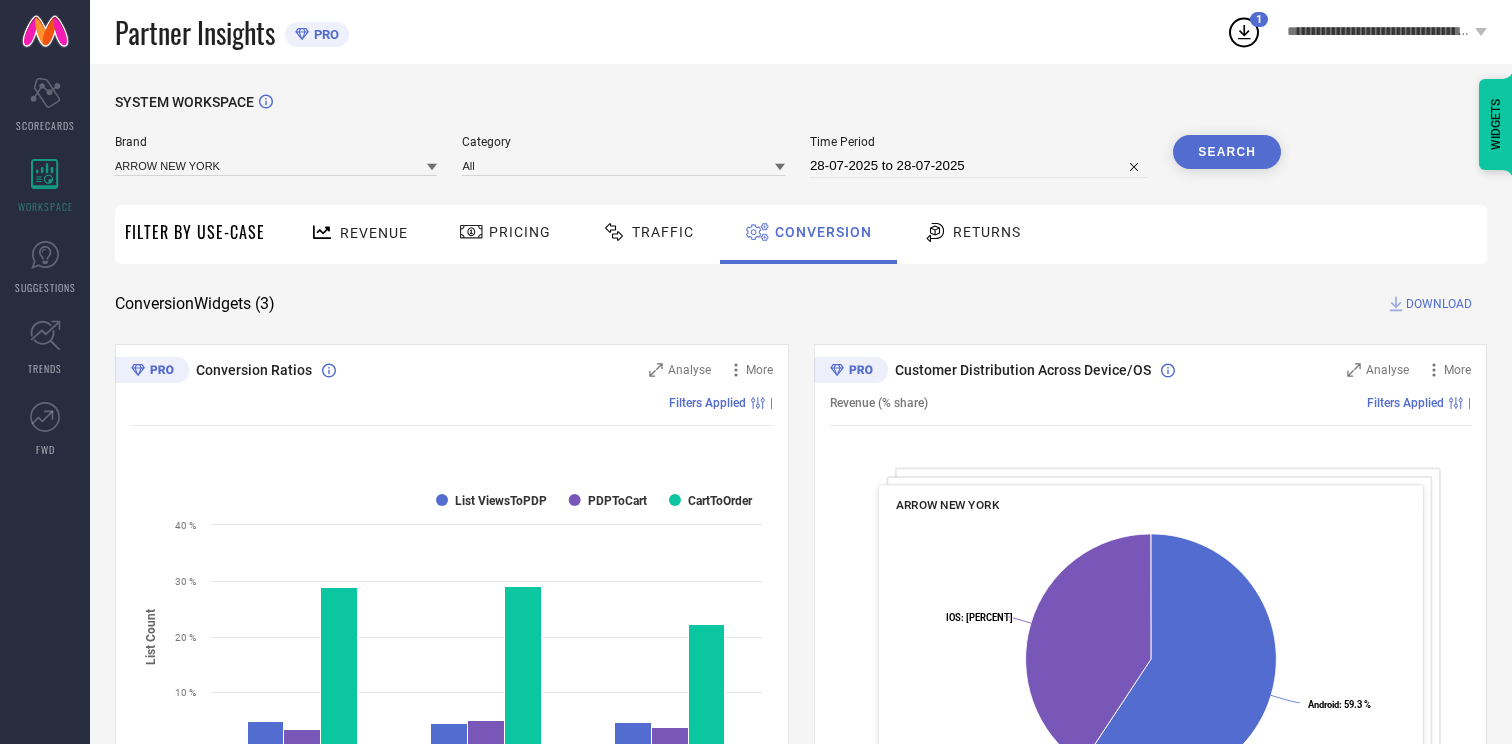 click 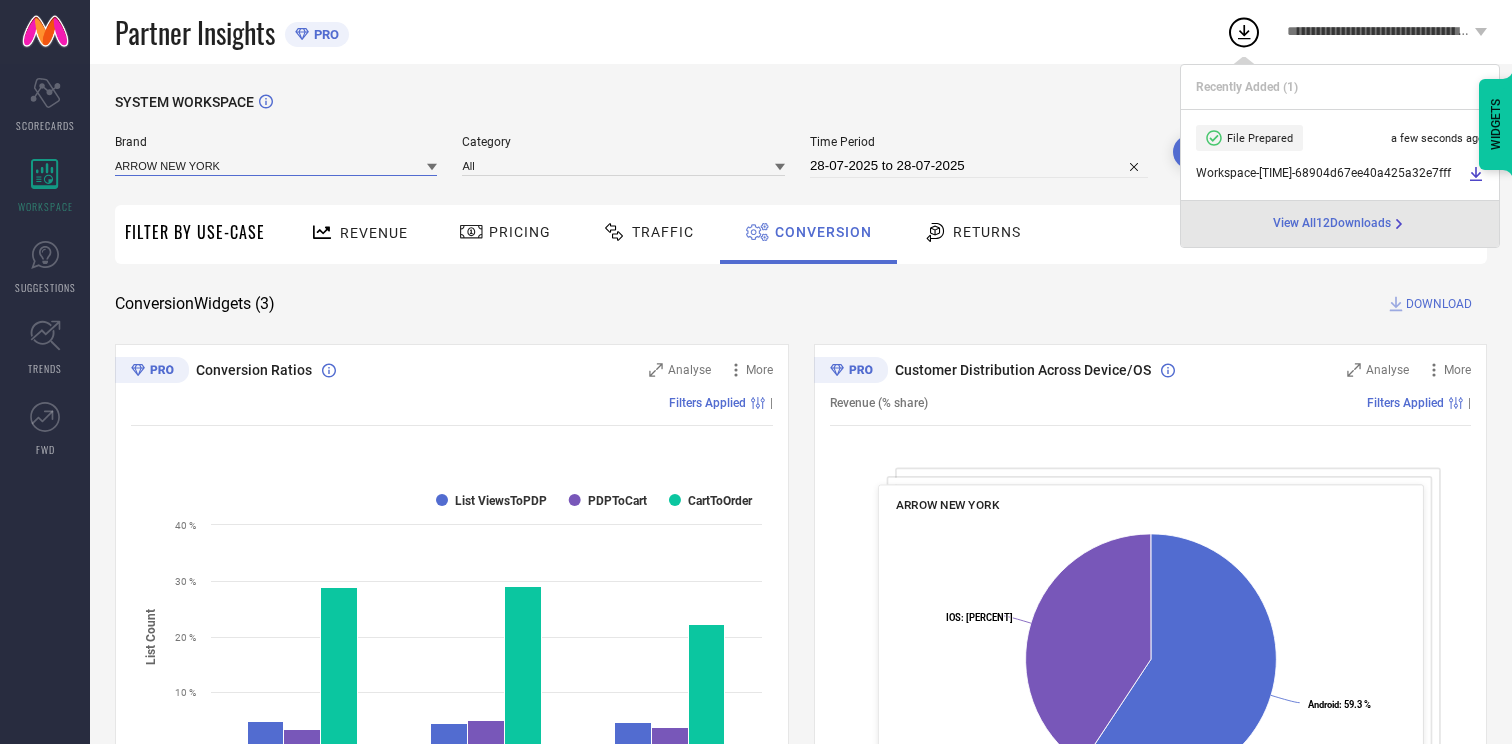 click at bounding box center [276, 165] 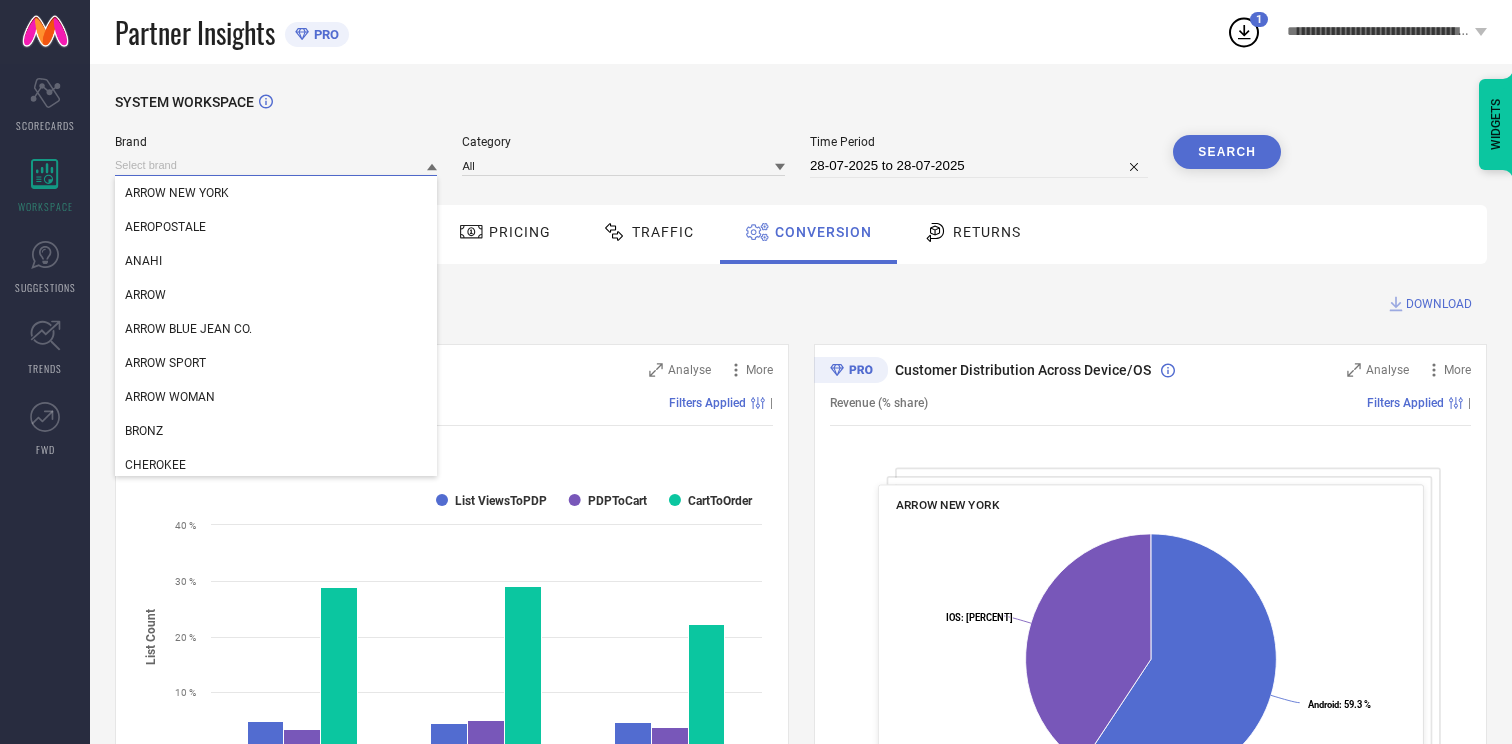 paste on "ARROW SPORT" 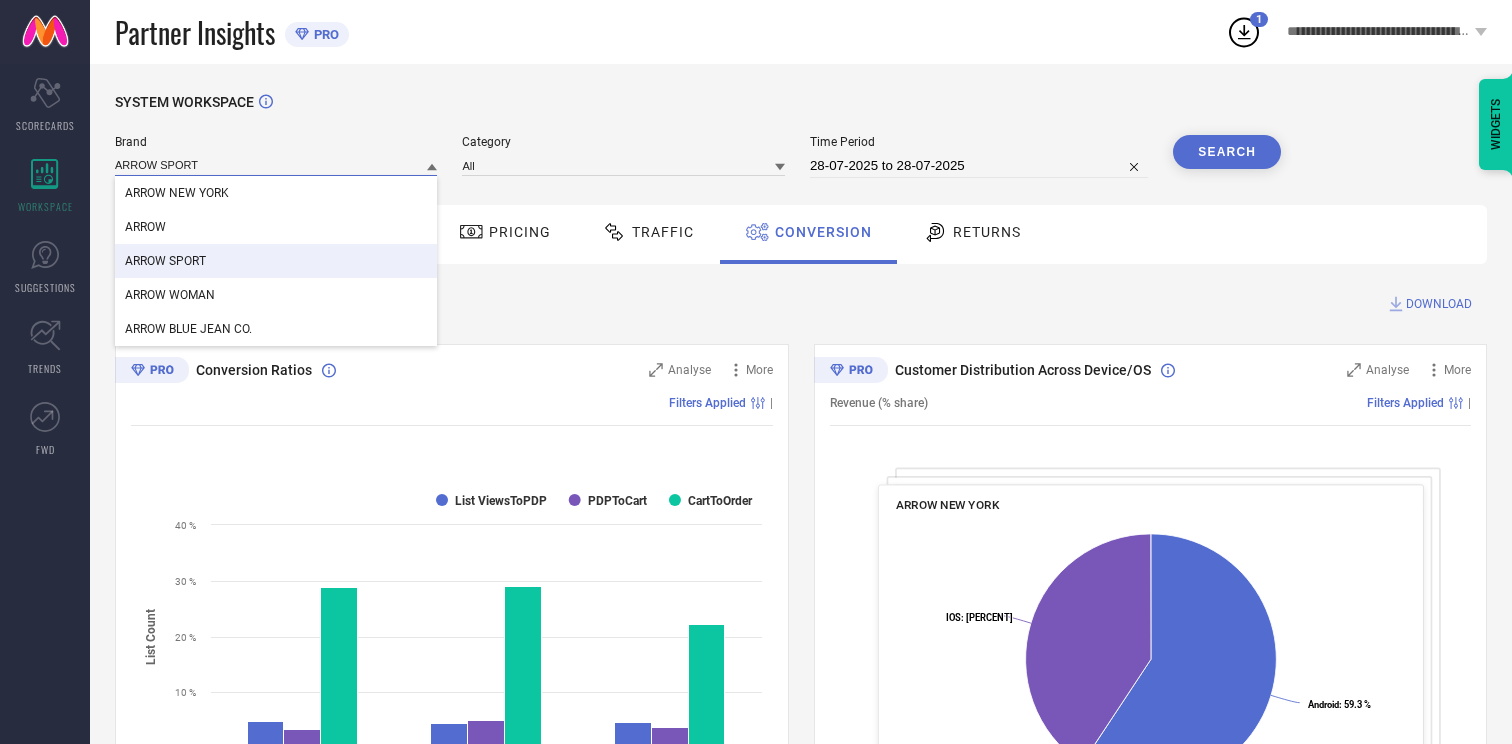 type on "ARROW SPORT" 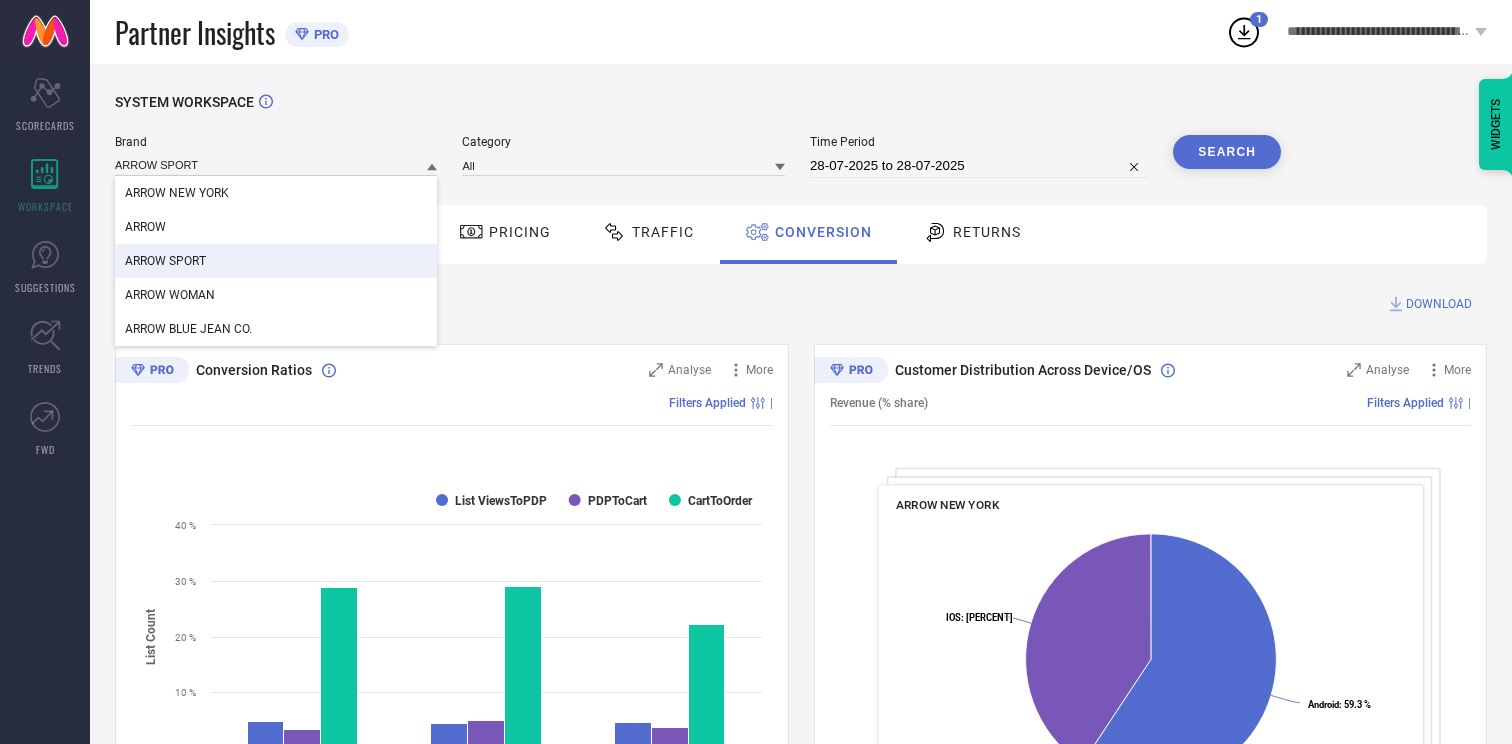 click on "ARROW SPORT" at bounding box center (276, 261) 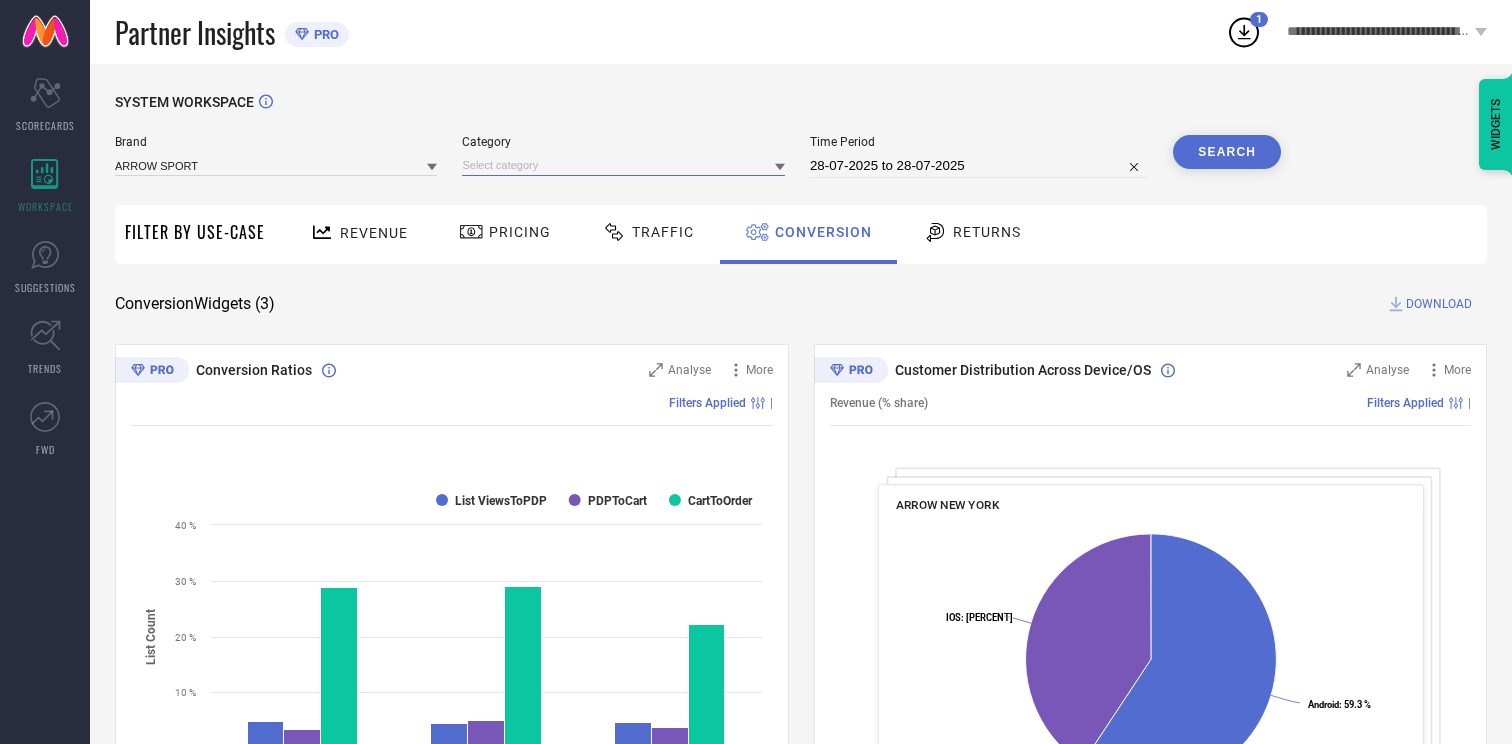 click at bounding box center (623, 165) 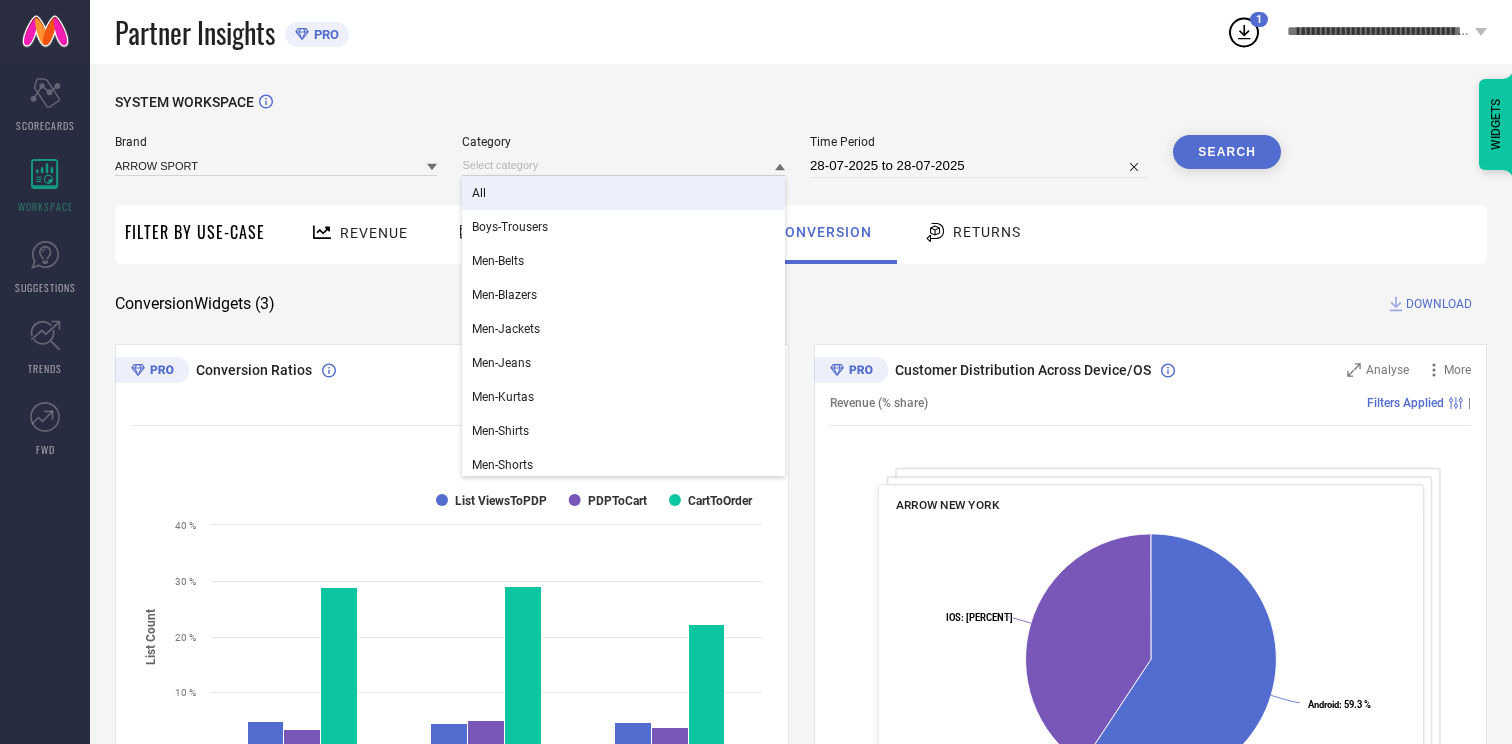 click on "All" at bounding box center (623, 193) 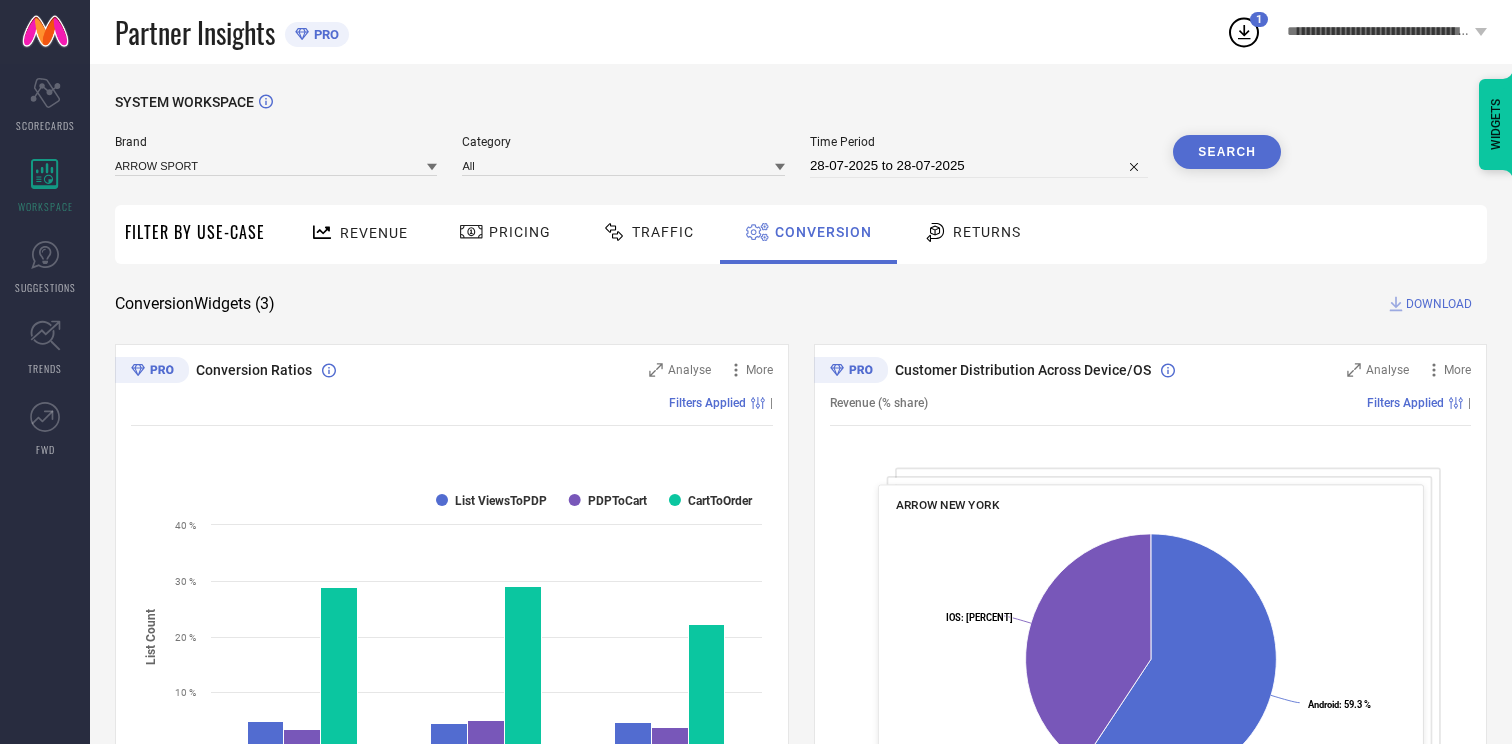 click on "Search" at bounding box center [1227, 152] 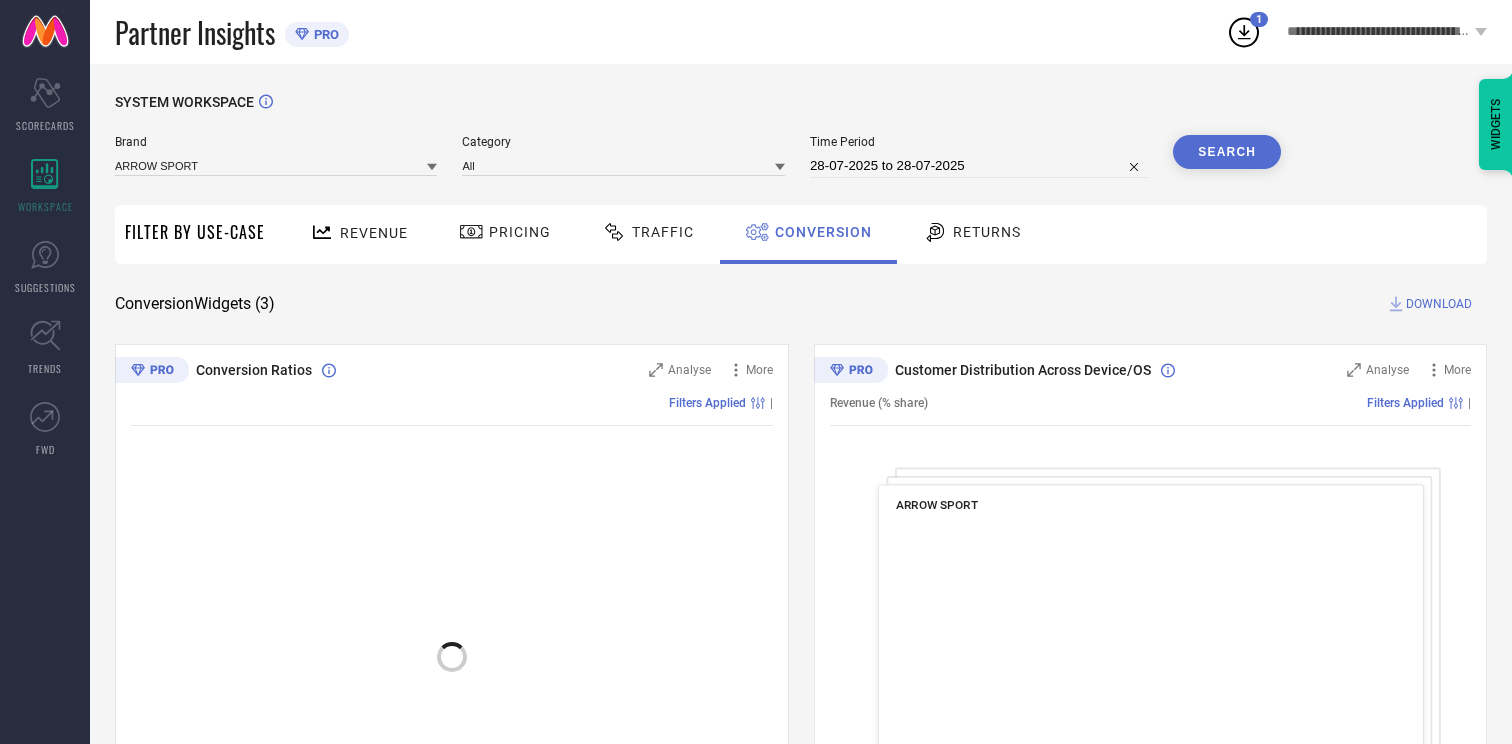 click on "Search" at bounding box center (1227, 152) 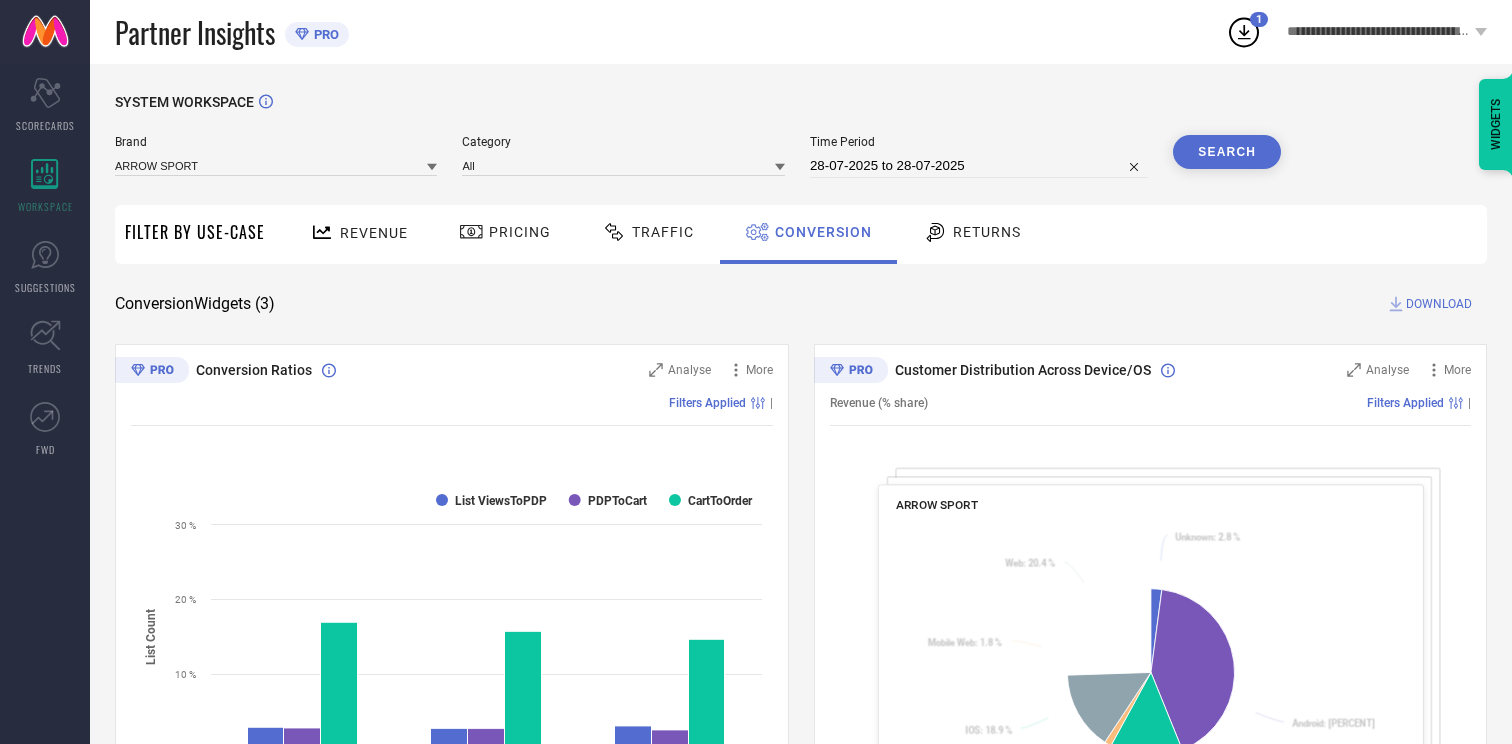click on "DOWNLOAD" at bounding box center (1439, 304) 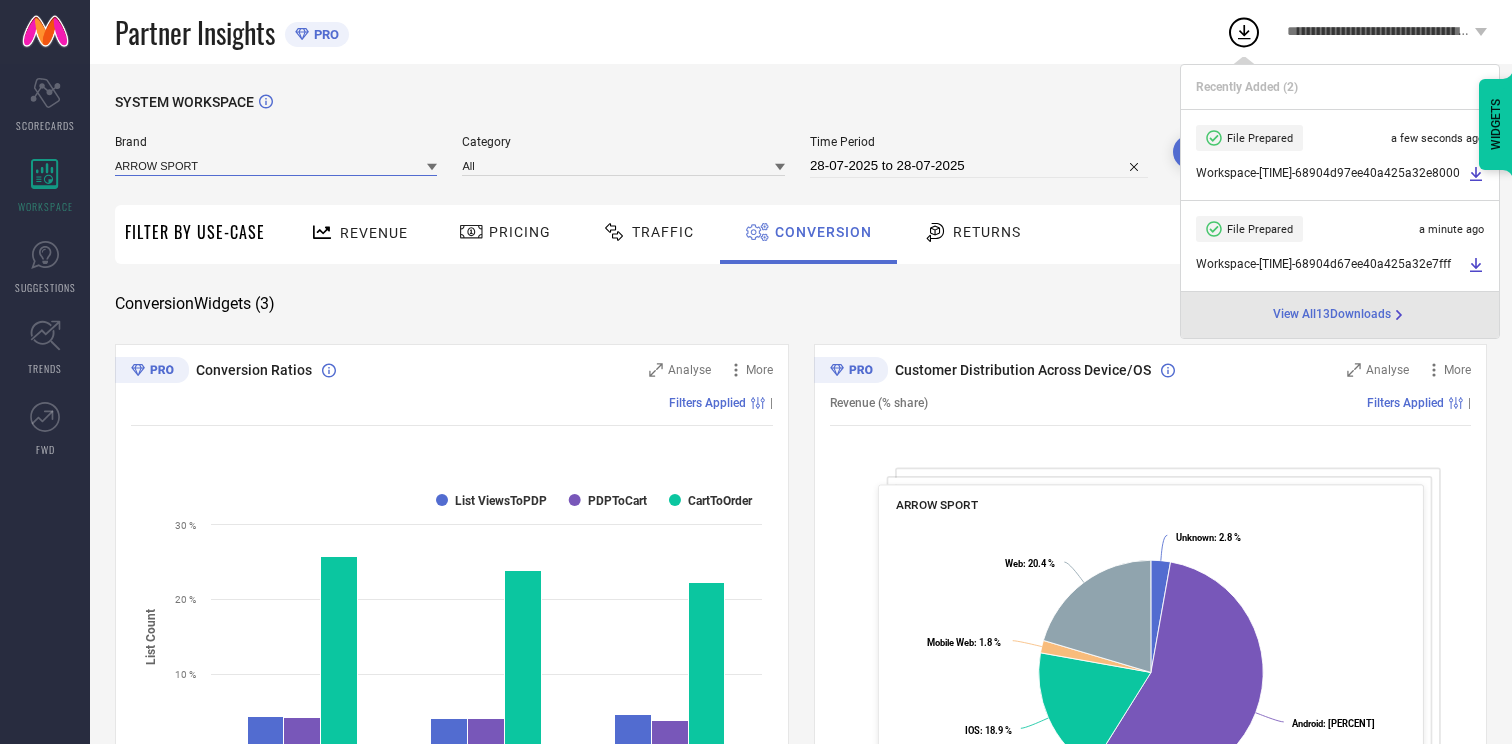 click at bounding box center [276, 165] 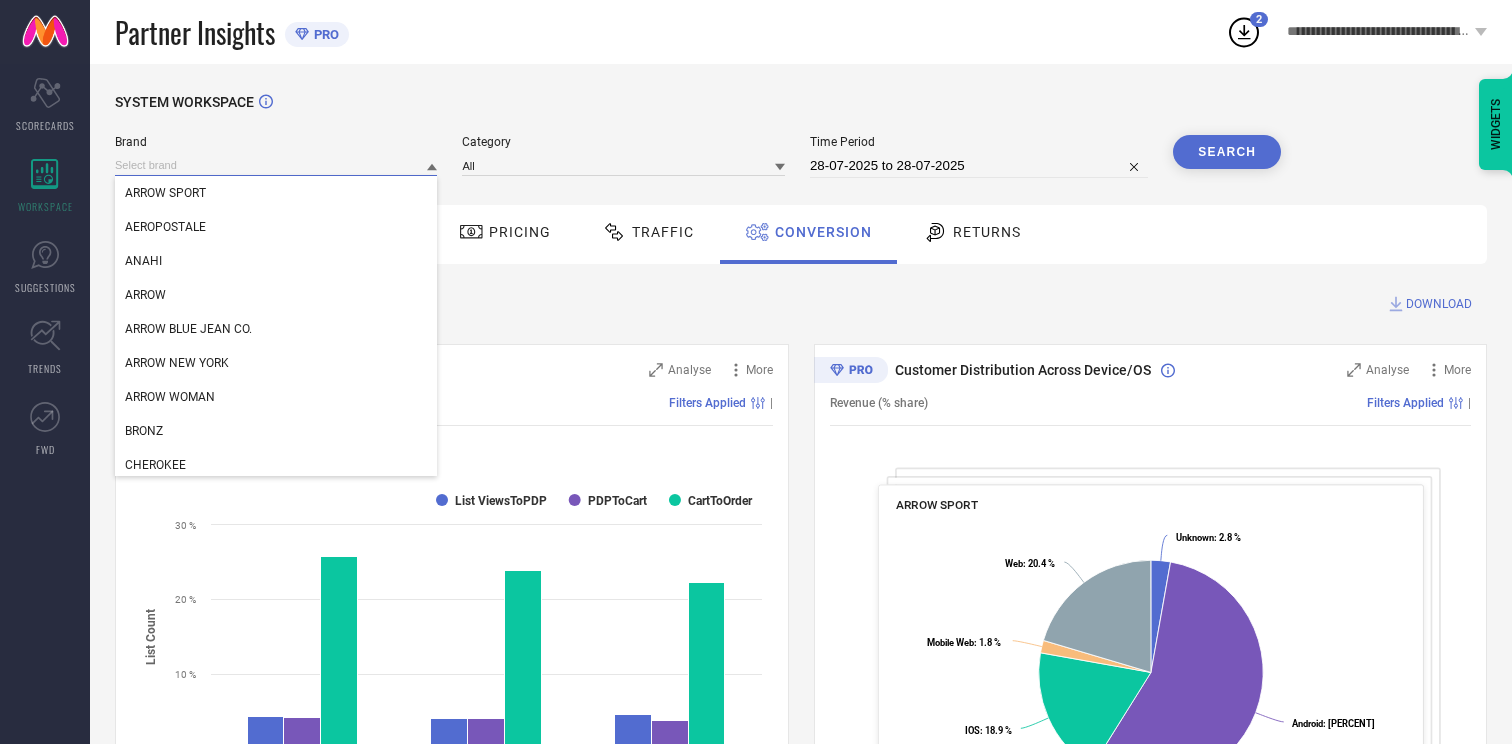 paste on "U.S. POLO ASSN. WOMEN" 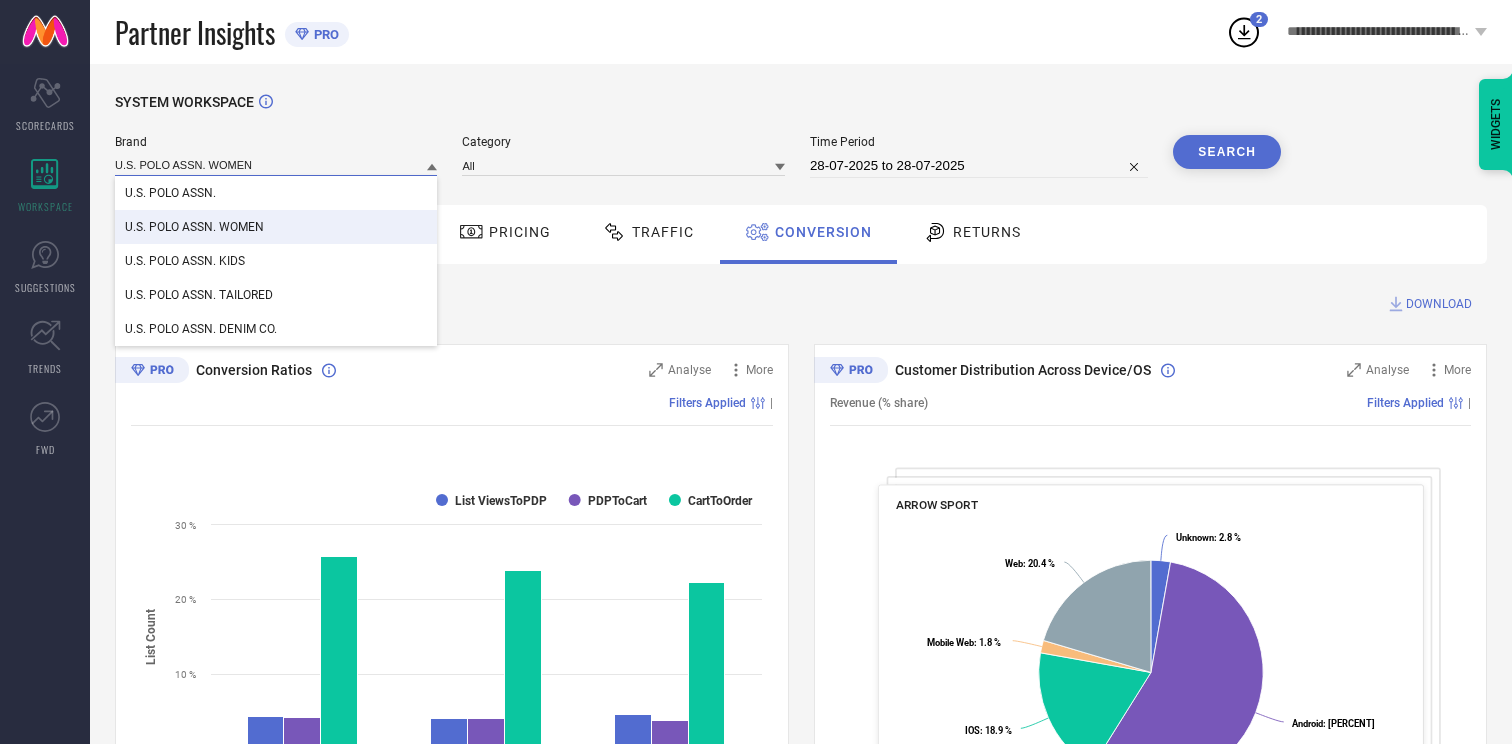 type on "U.S. POLO ASSN. WOMEN" 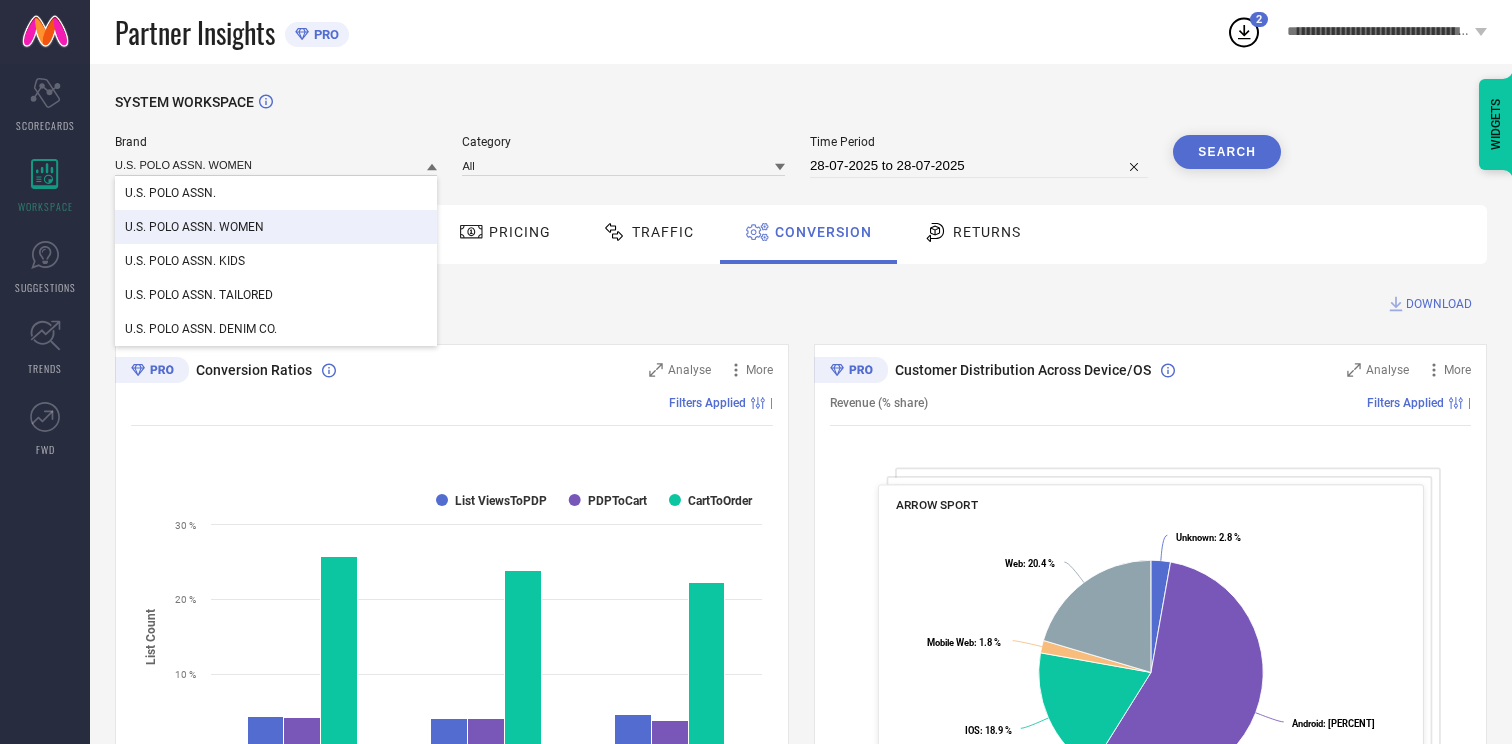 click on "U.S. POLO ASSN. WOMEN" at bounding box center [276, 227] 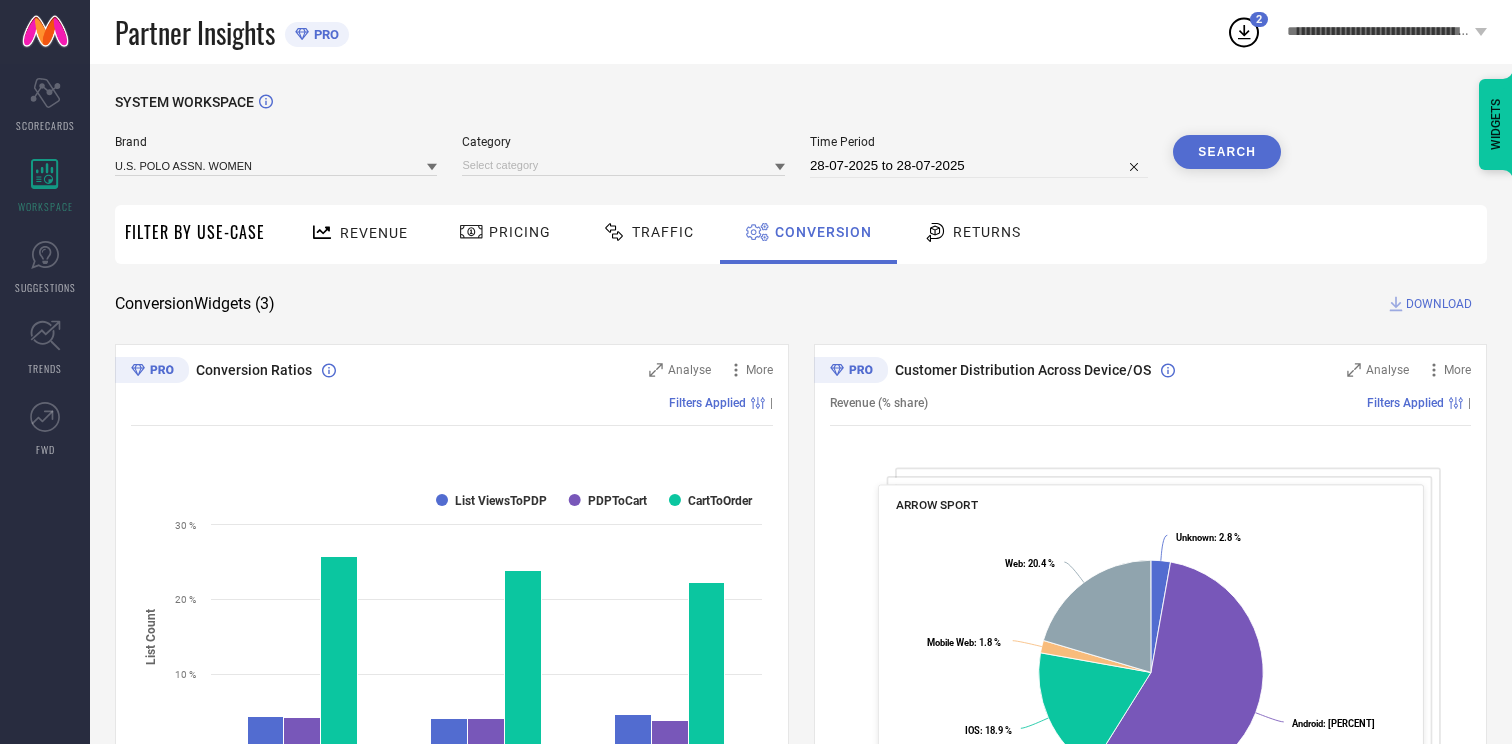 click on "Brand U.S. POLO ASSN. WOMEN Category Time Period [DATE] to [DATE] Search" at bounding box center (698, 165) 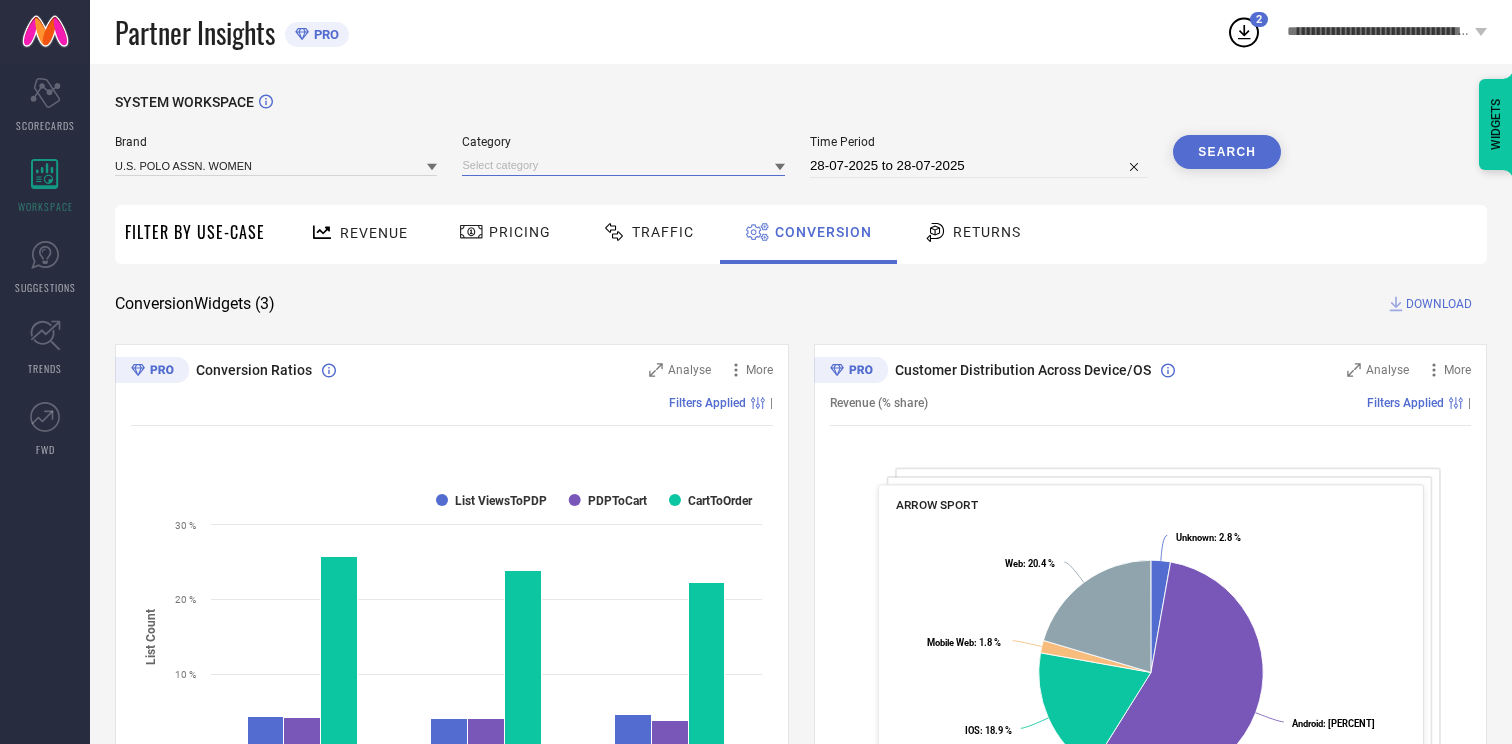 click at bounding box center (623, 165) 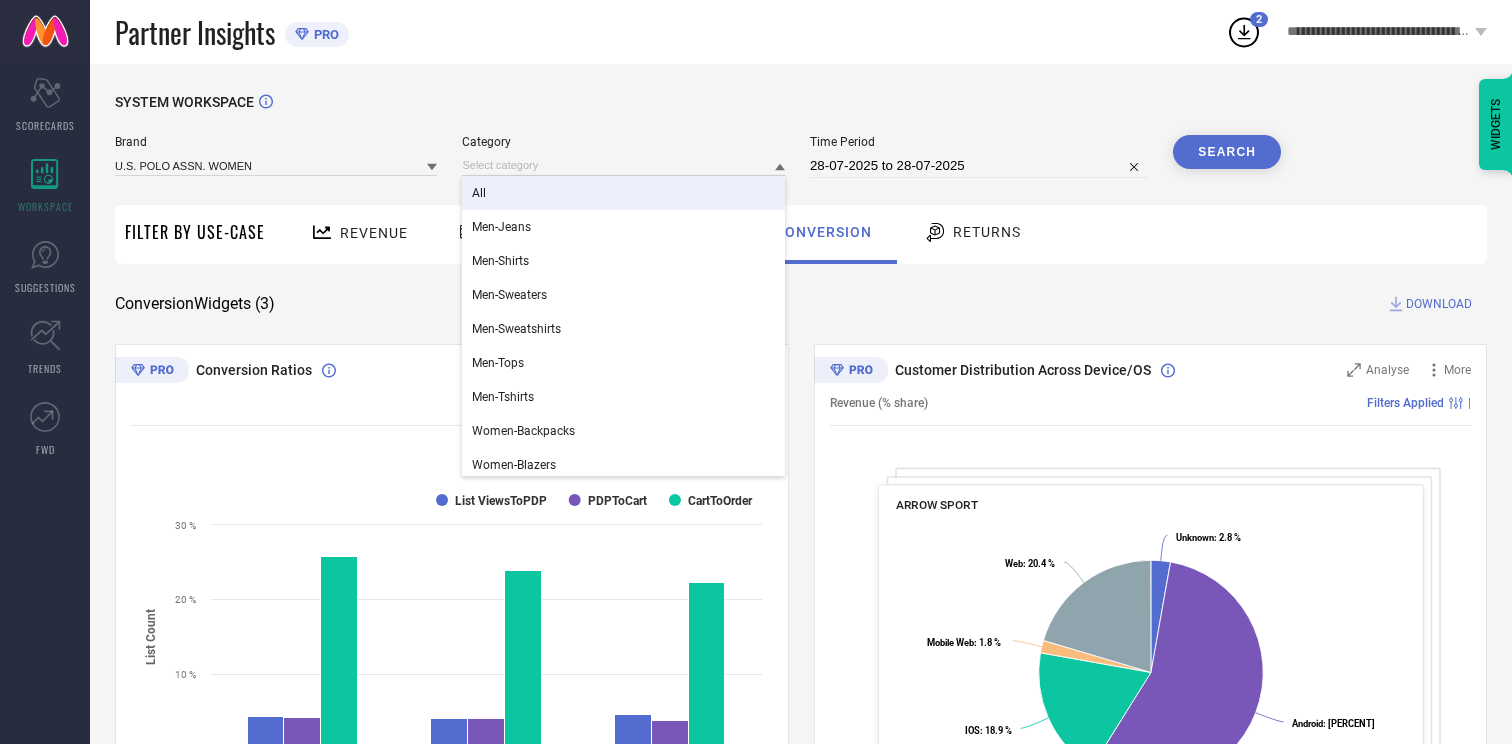 click on "All" at bounding box center [623, 193] 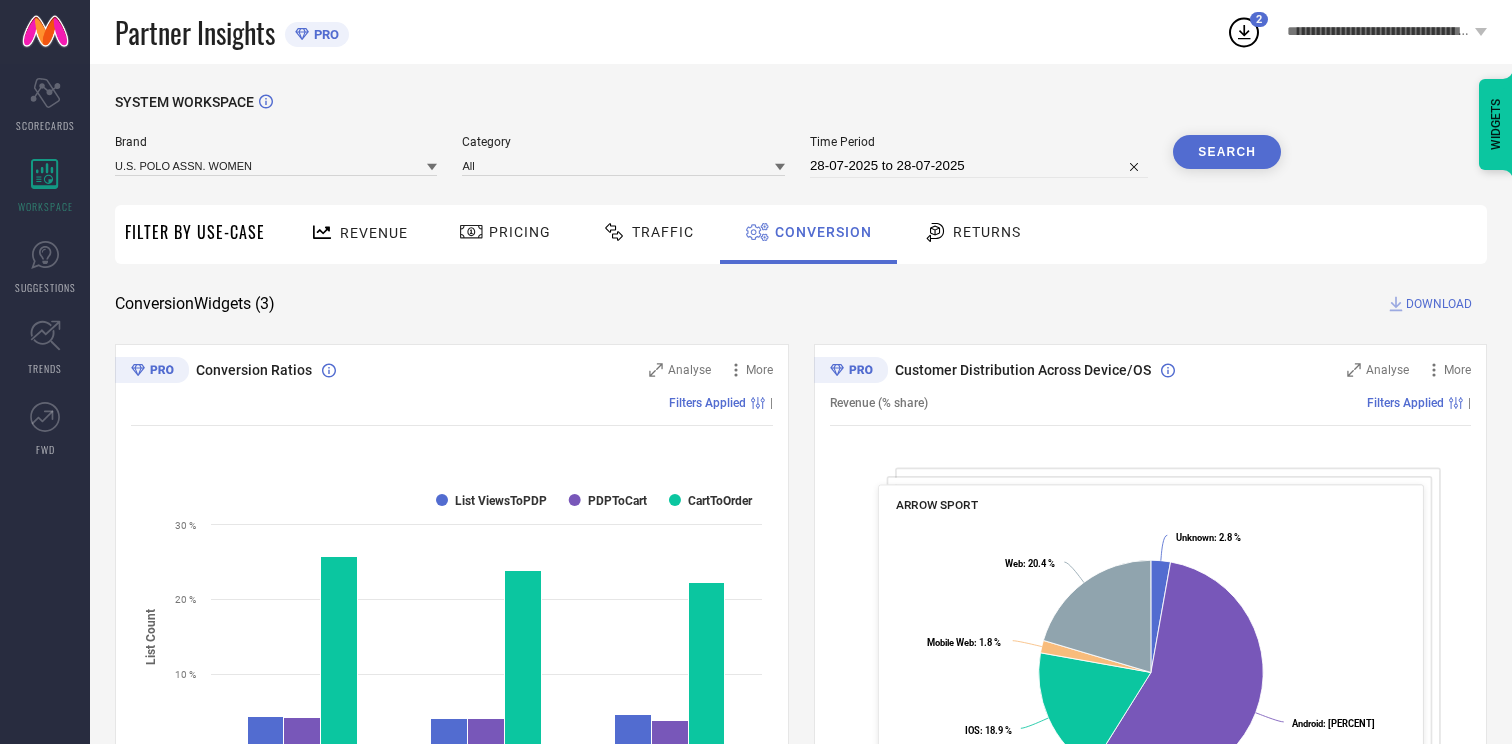 click on "Search" at bounding box center (1227, 152) 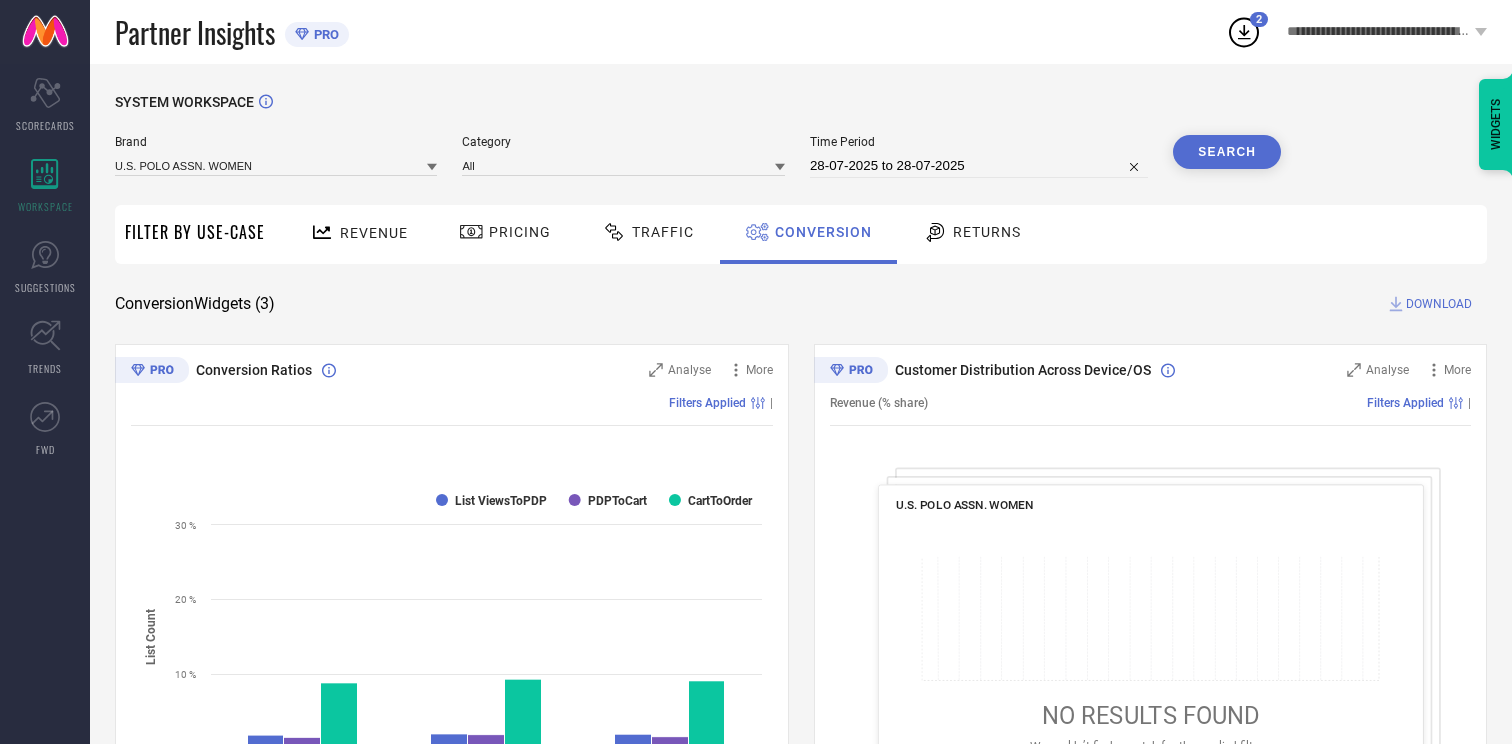 click on "DOWNLOAD" at bounding box center [1439, 304] 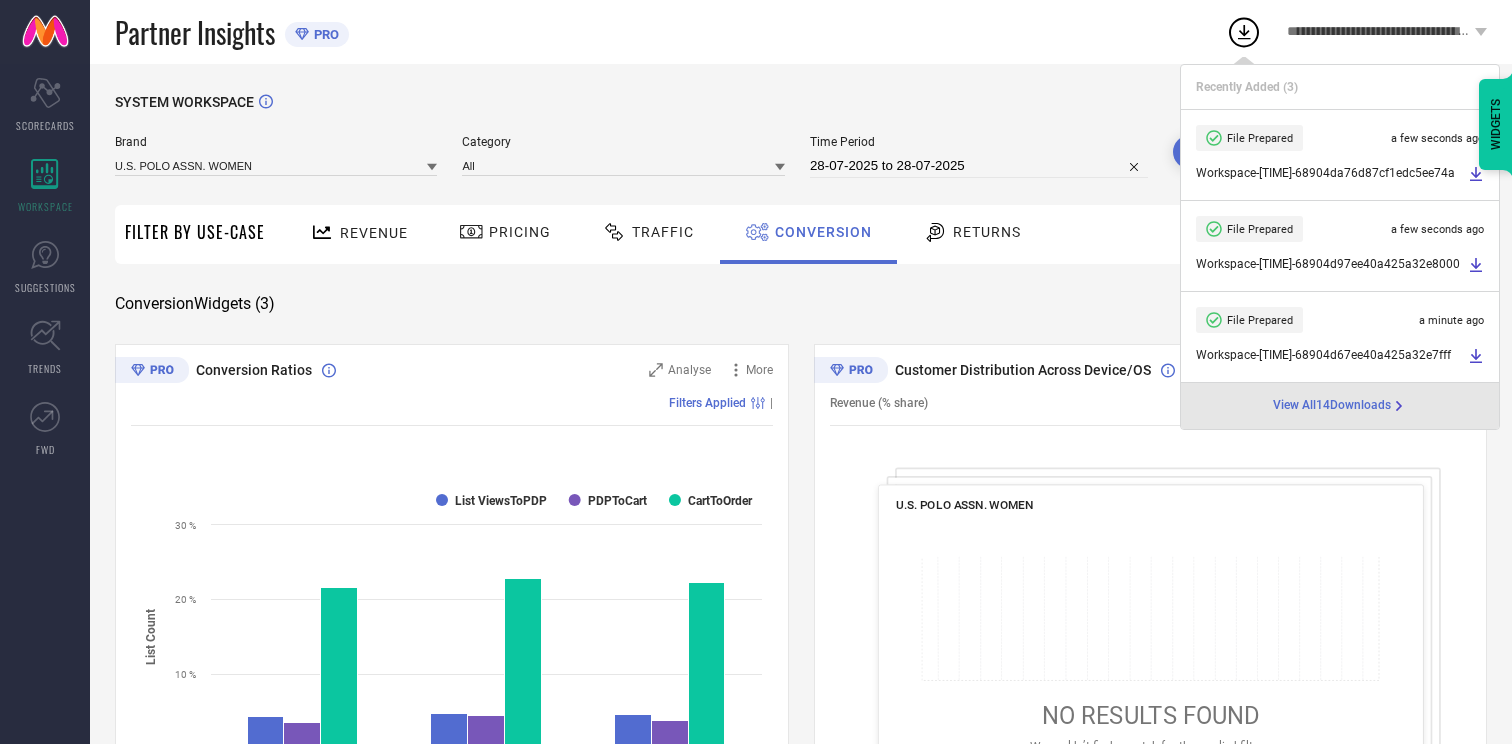 click on "SYSTEM WORKSPACE Brand U.S. POLO ASSN. WOMEN Category All Time Period [DATE] to [DATE] Search Filter By Use-Case Revenue Pricing Traffic Conversion Returns Conversion  Widgets ( 3 ) DOWNLOAD Conversion Ratios Analyse More Filters Applied |  Created with Highcharts 9.3.3 Consumer Funnel List Count List ViewsToPDP PDPToCart CartToOrder COMPETITOR BRANDS U.S. POLO ASSN. WOMEN ALL BRANDS (ALL) 0 10 % 20 % 30 % Customer Distribution Across Device/OS Analyse More Revenue (% share) Filters Applied |  U.S. POLO ASSN. WOMEN NO RESULTS FOUND We couldn’t find a match for the applied filters,   try applying other filters. Conversion Count Analyse More Filters Applied |  Created with Highcharts 9.3.3 List View count (24.08L) ​ List View count (24.08L) PDP count (1.13L) ​ PDP count (1.13L) Cart count (4.94K) ​ Cart count (4.94K) Product sold count (1.13K) ​ Product sold count (1.13K) WIDGETS" at bounding box center (801, 731) 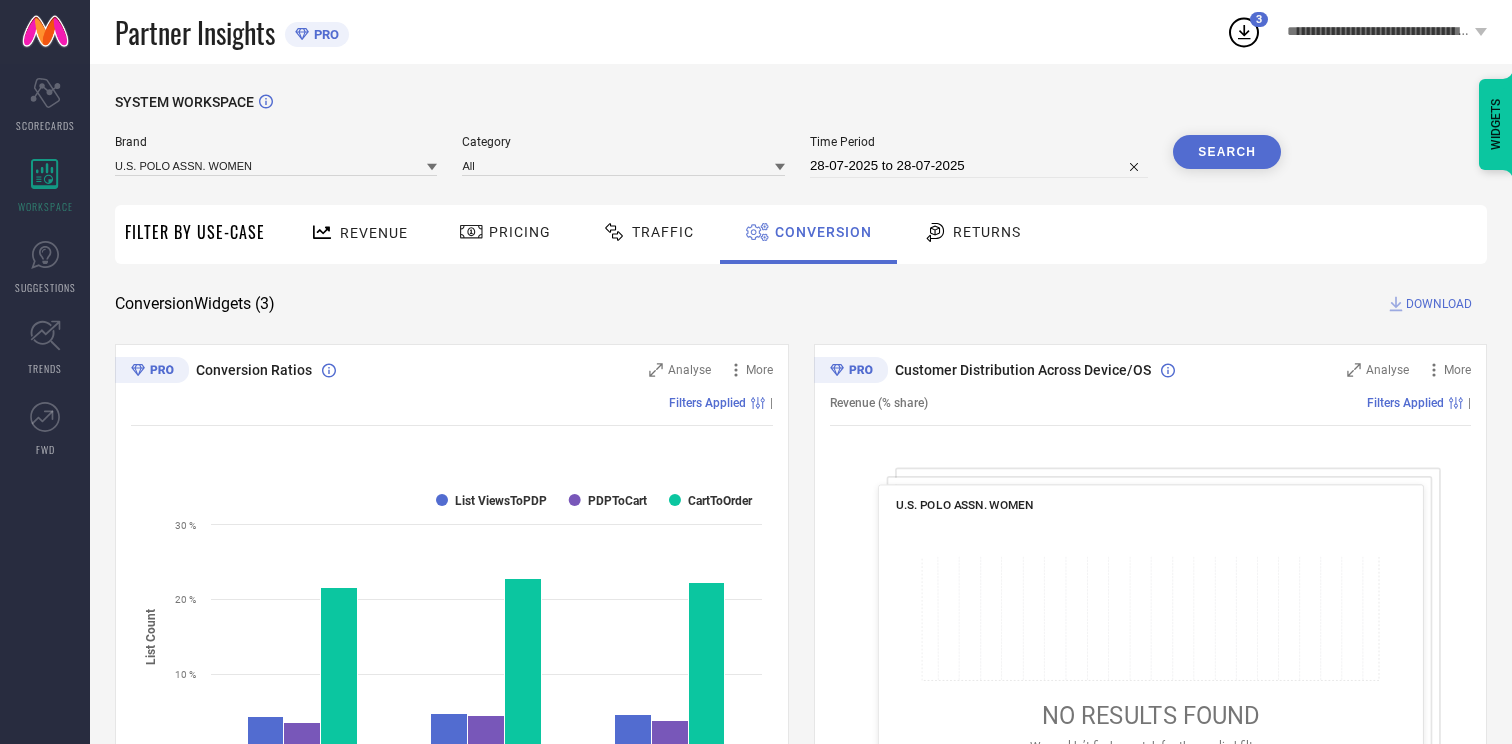 click on "SYSTEM WORKSPACE Brand U.S. POLO ASSN. WOMEN Category All Time Period [DATE] to [DATE] Search Filter By Use-Case Revenue Pricing Traffic Conversion Returns Conversion  Widgets ( 3 ) DOWNLOAD Conversion Ratios Analyse More Filters Applied |  Created with Highcharts 9.3.3 Consumer Funnel List Count List ViewsToPDP PDPToCart CartToOrder COMPETITOR BRANDS U.S. POLO ASSN. WOMEN ALL BRANDS (ALL) 0 10 % 20 % 30 % Customer Distribution Across Device/OS Analyse More Revenue (% share) Filters Applied |  U.S. POLO ASSN. WOMEN NO RESULTS FOUND We couldn’t find a match for the applied filters,   try applying other filters. Conversion Count Analyse More Filters Applied |  Created with Highcharts 9.3.3 List View count (24.08L) ​ List View count (24.08L) PDP count (1.13L) ​ PDP count (1.13L) Cart count (4.94K) ​ Cart count (4.94K) Product sold count (1.13K) ​ Product sold count (1.13K) WIDGETS" at bounding box center [801, 731] 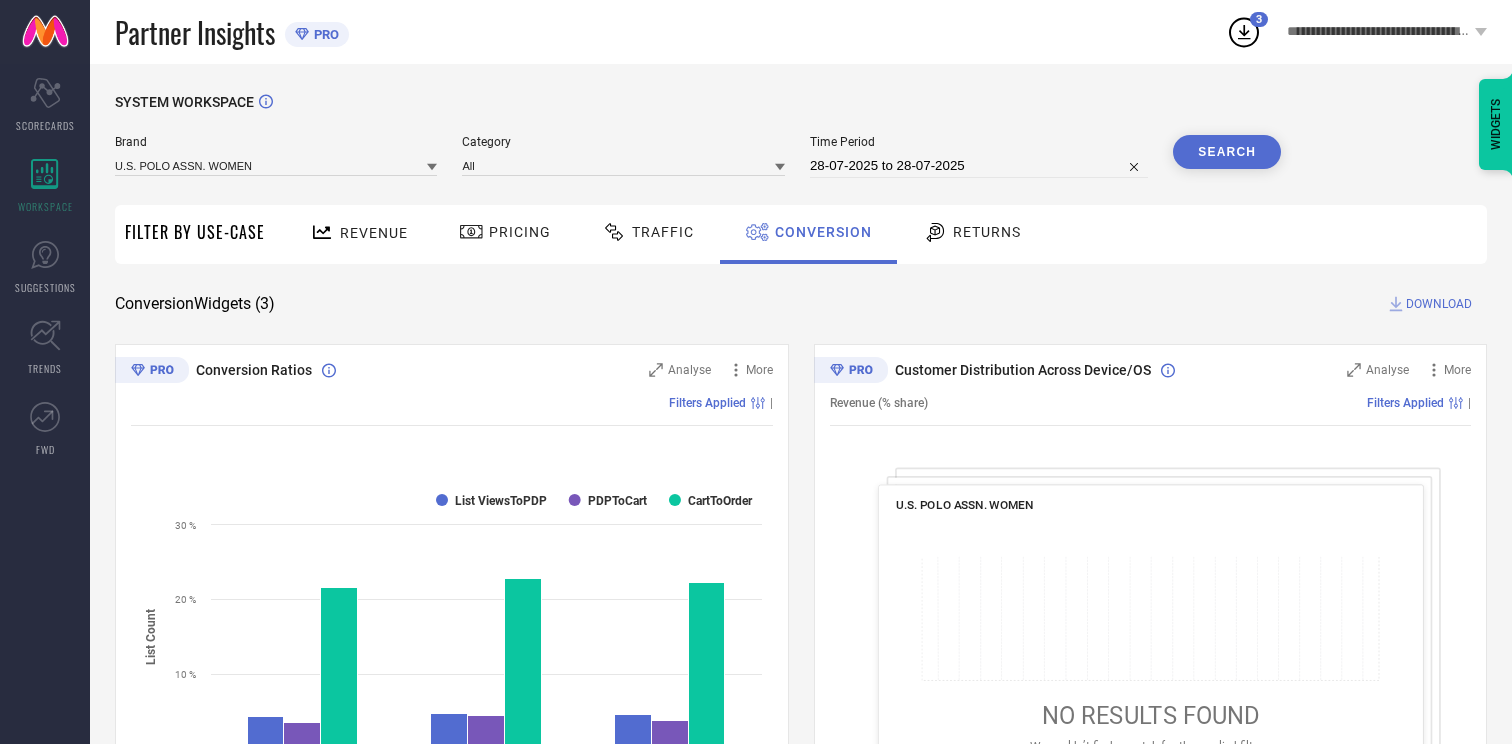 click on "3" at bounding box center [1259, 19] 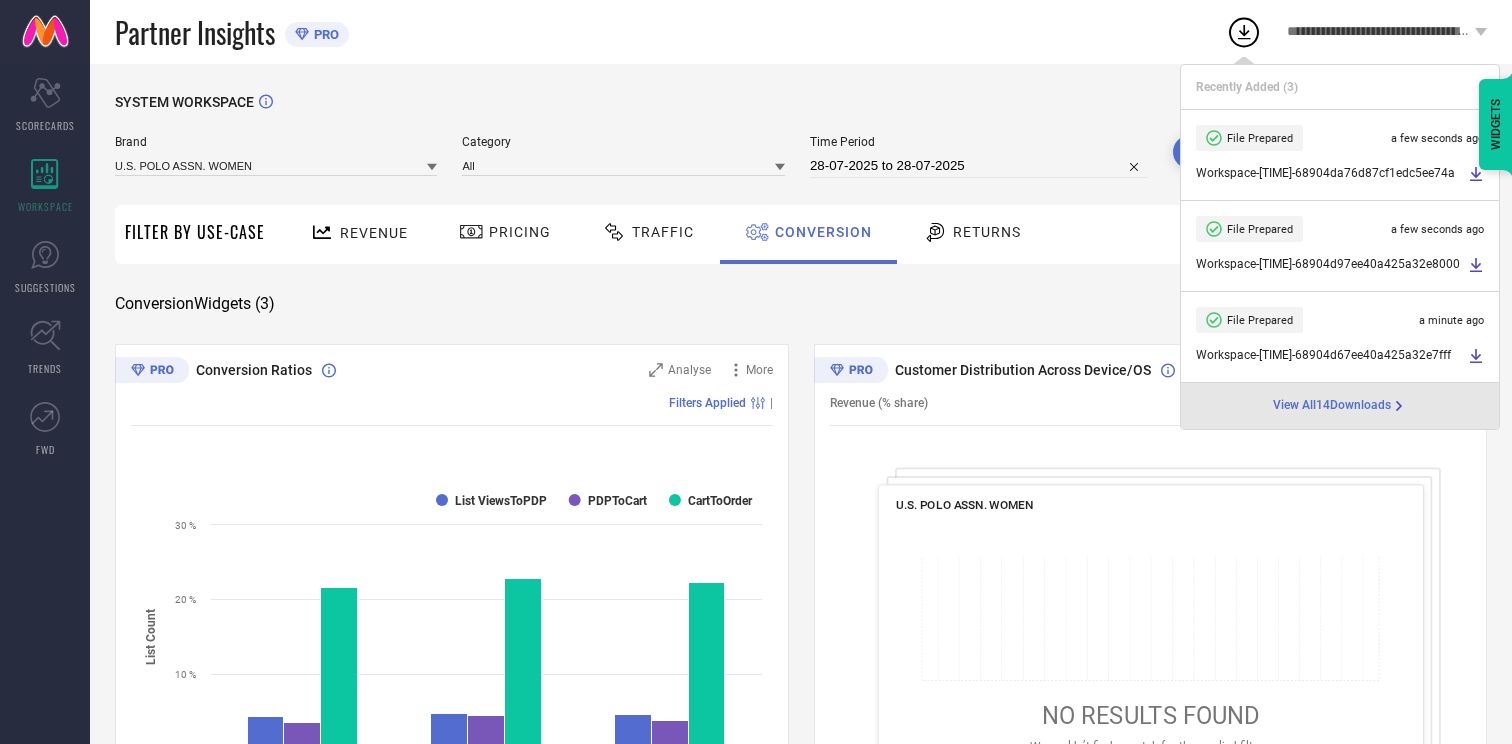 click on "Partner Insights PRO" at bounding box center [670, 32] 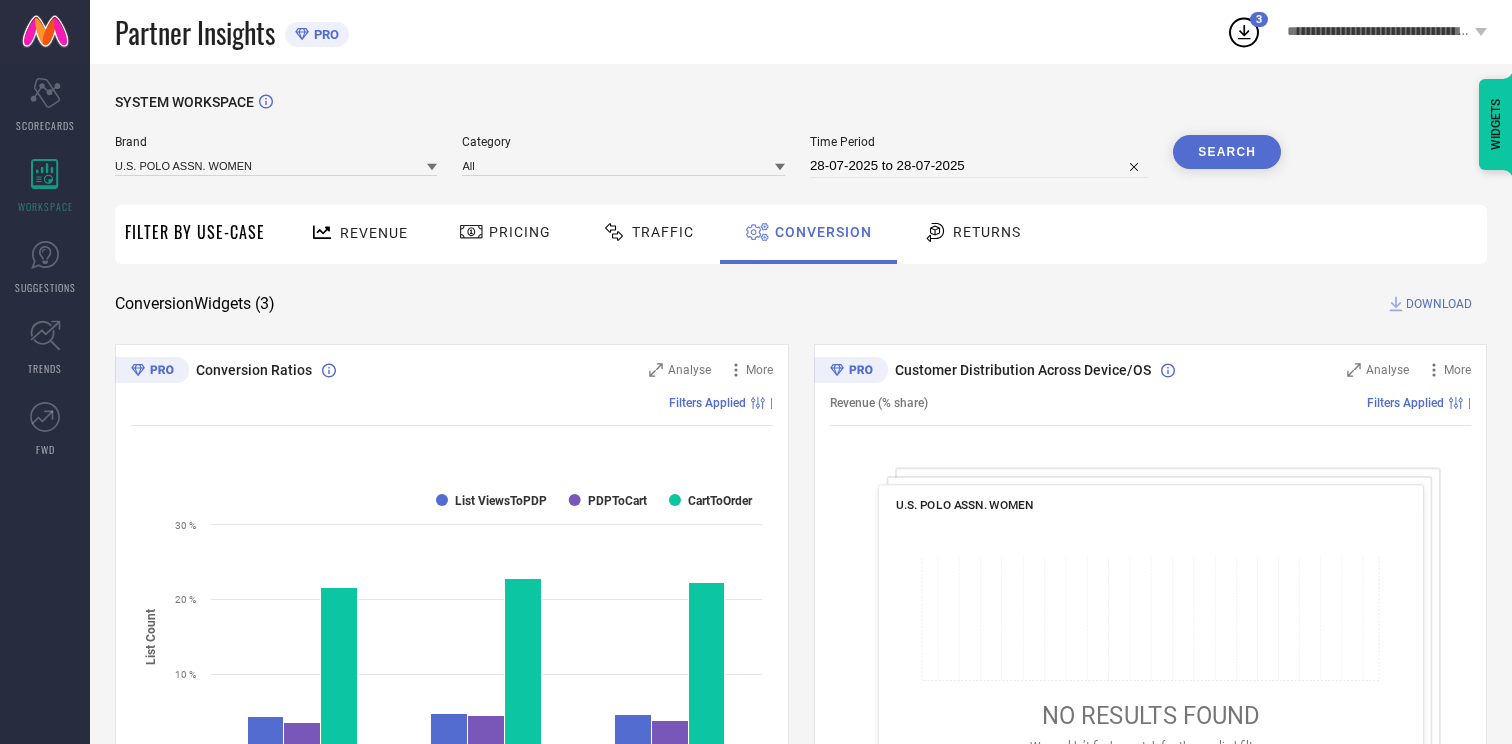 click on "Search" at bounding box center (1227, 152) 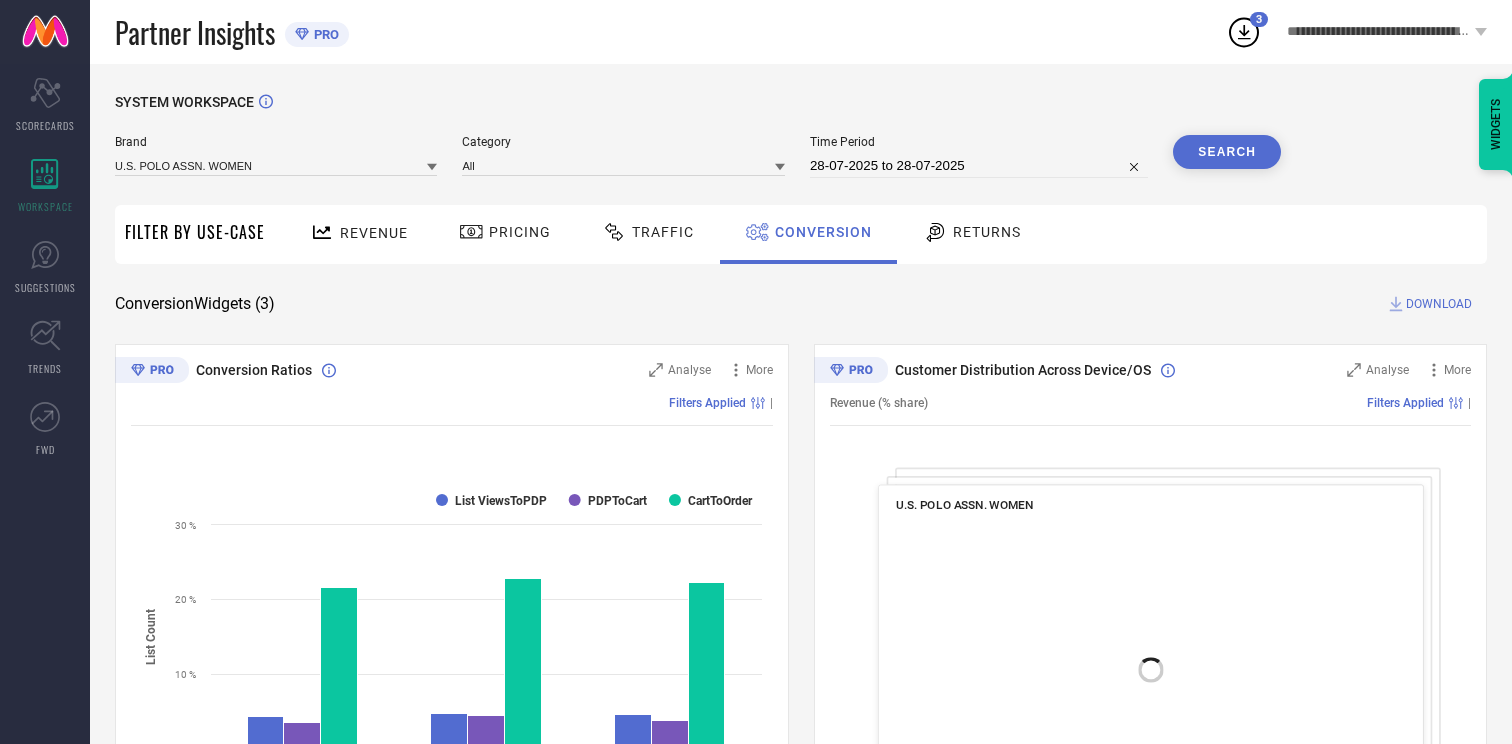 click on "DOWNLOAD" at bounding box center [1439, 304] 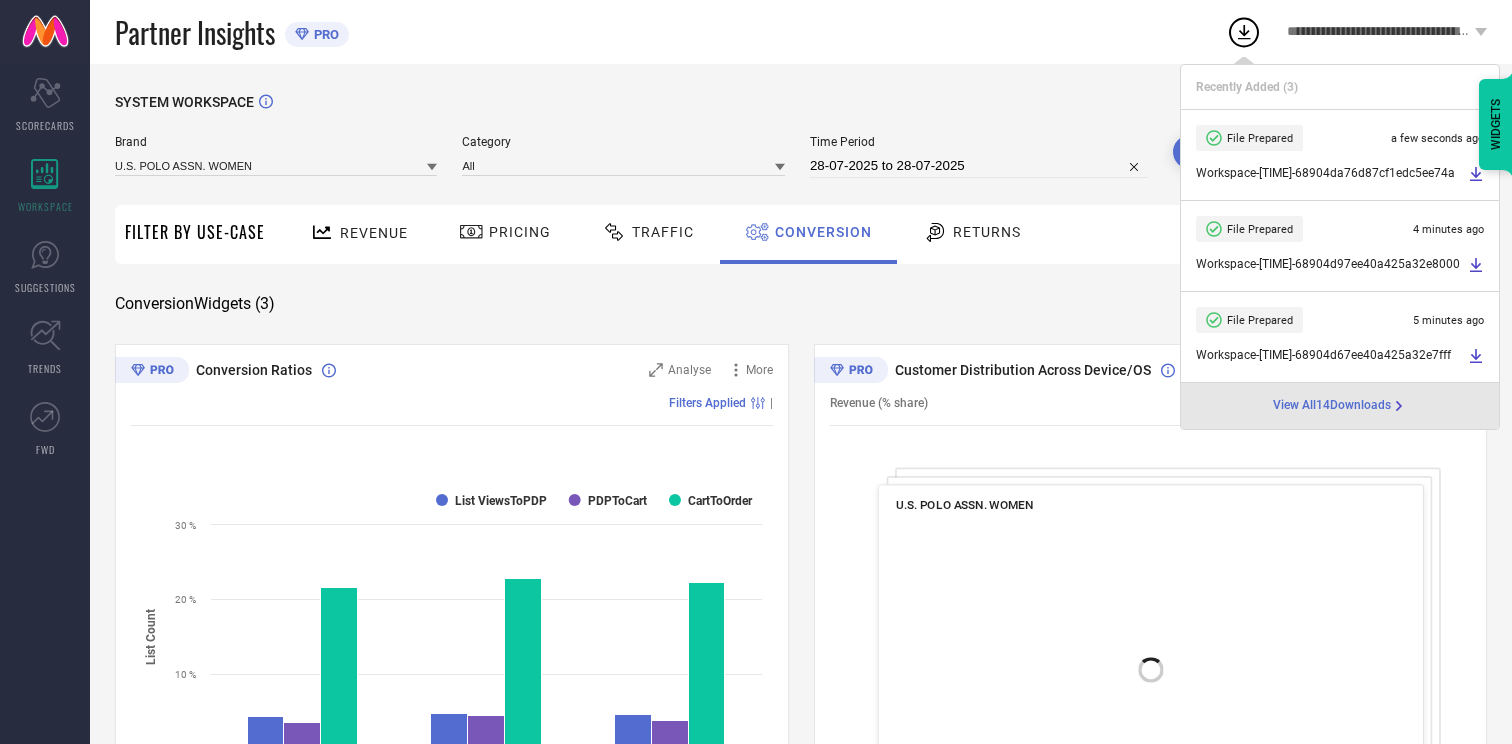 click on "SYSTEM WORKSPACE" at bounding box center (801, 114) 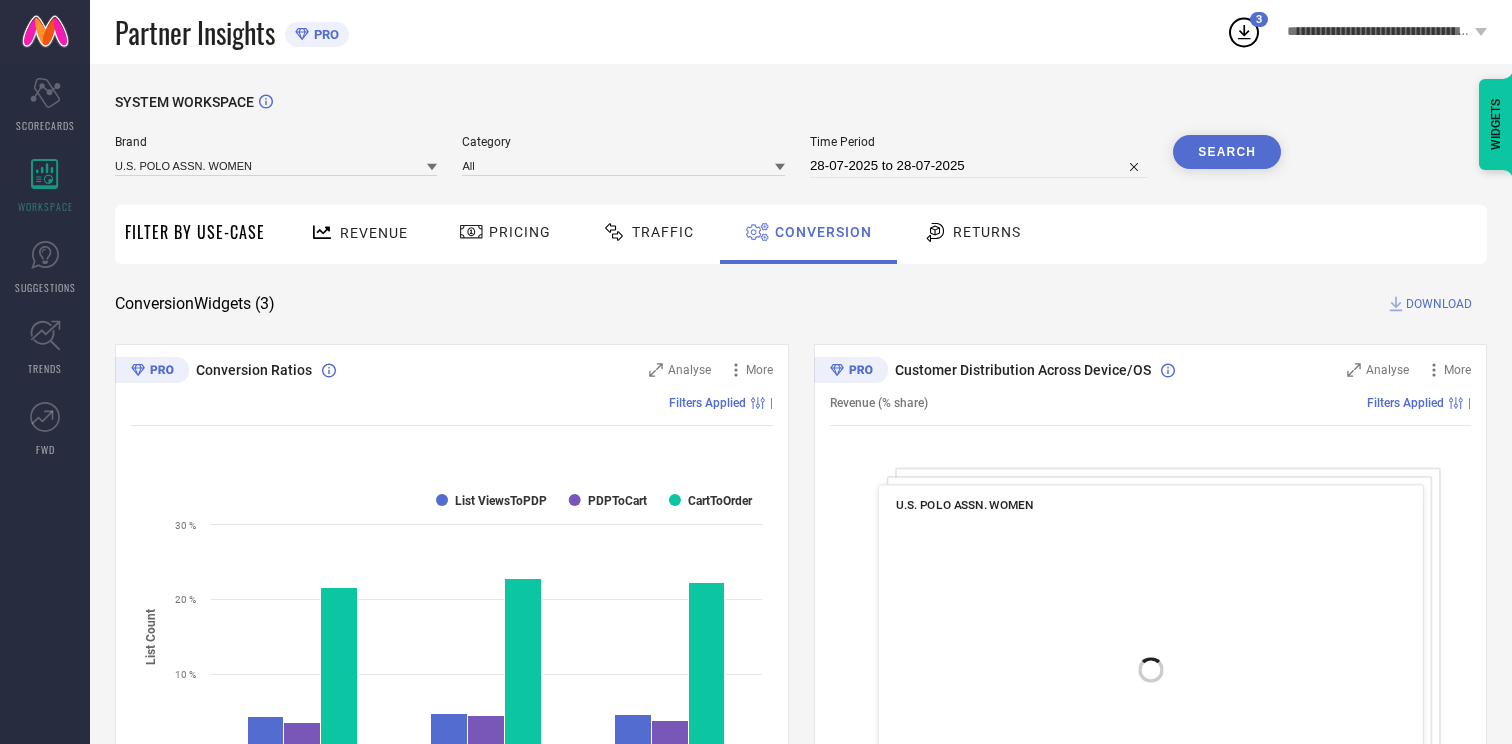click on "DOWNLOAD" at bounding box center (1439, 304) 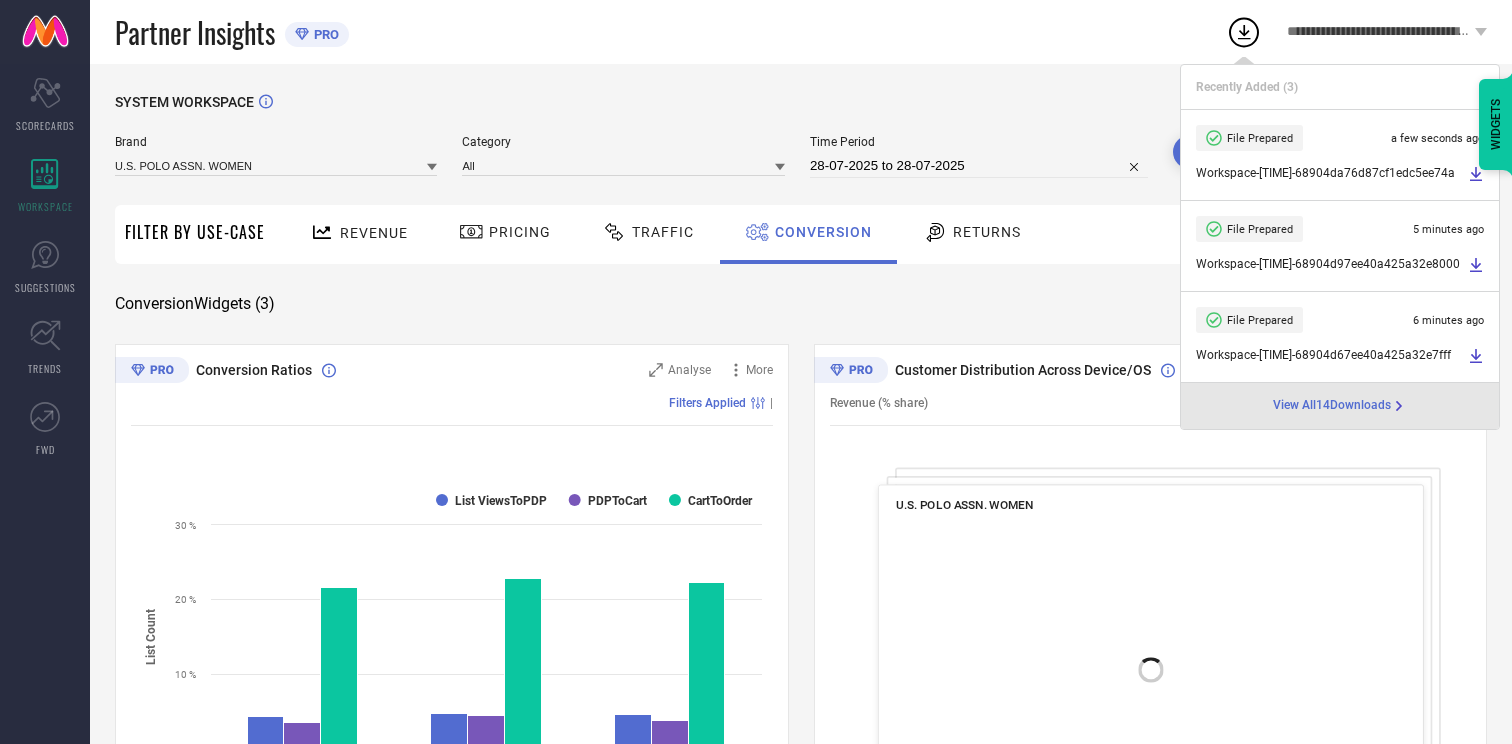 click on "Partner Insights PRO" at bounding box center [670, 32] 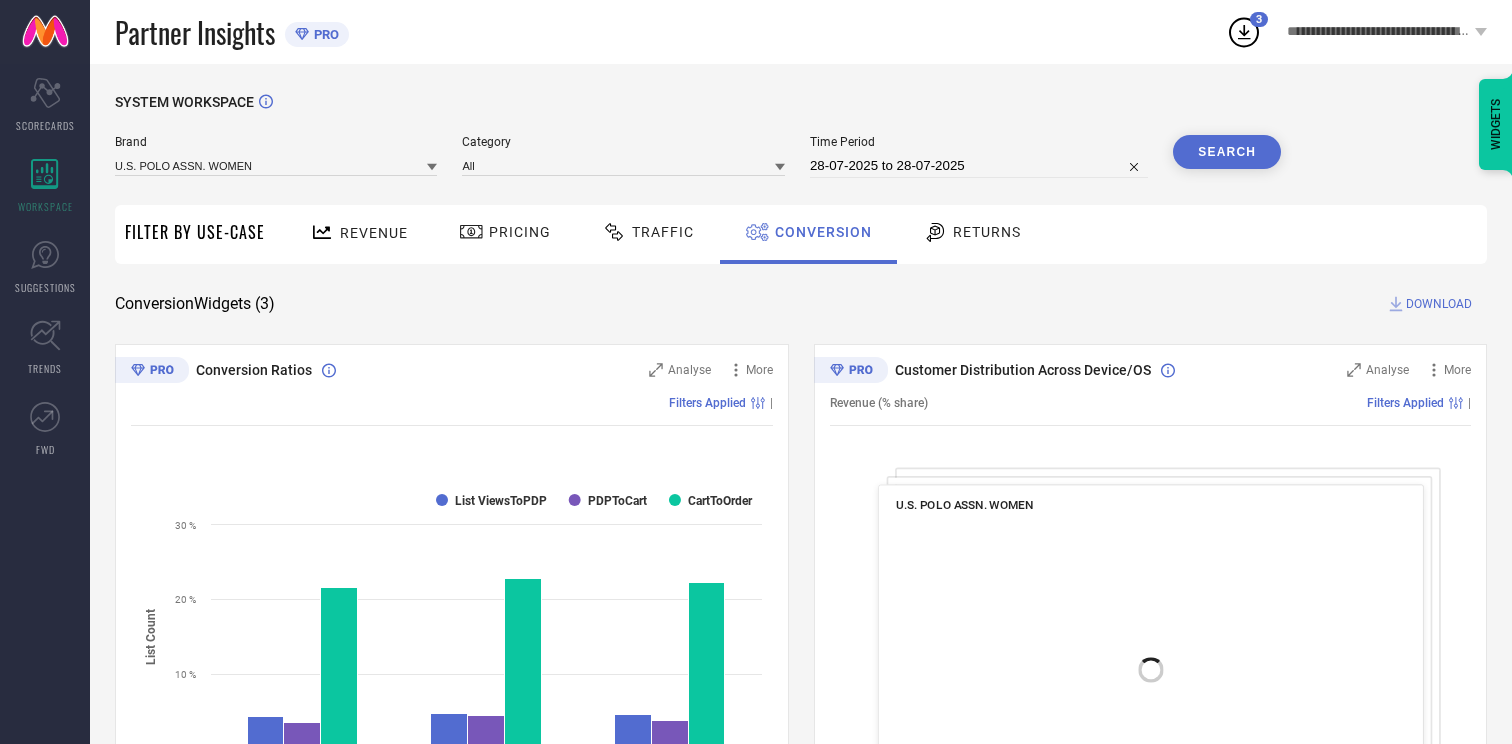 click on "Brand U.S. POLO ASSN. WOMEN" at bounding box center (276, 156) 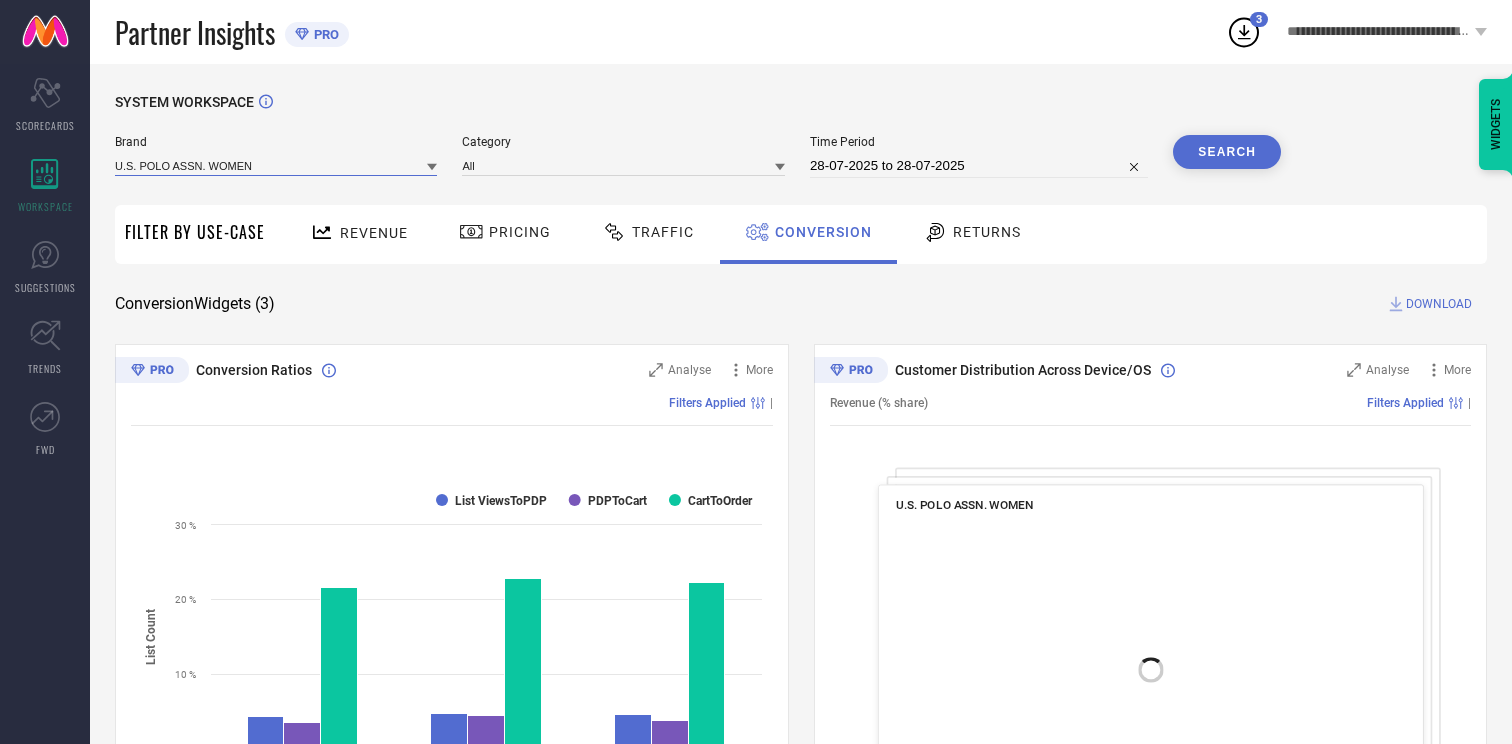 click at bounding box center [276, 165] 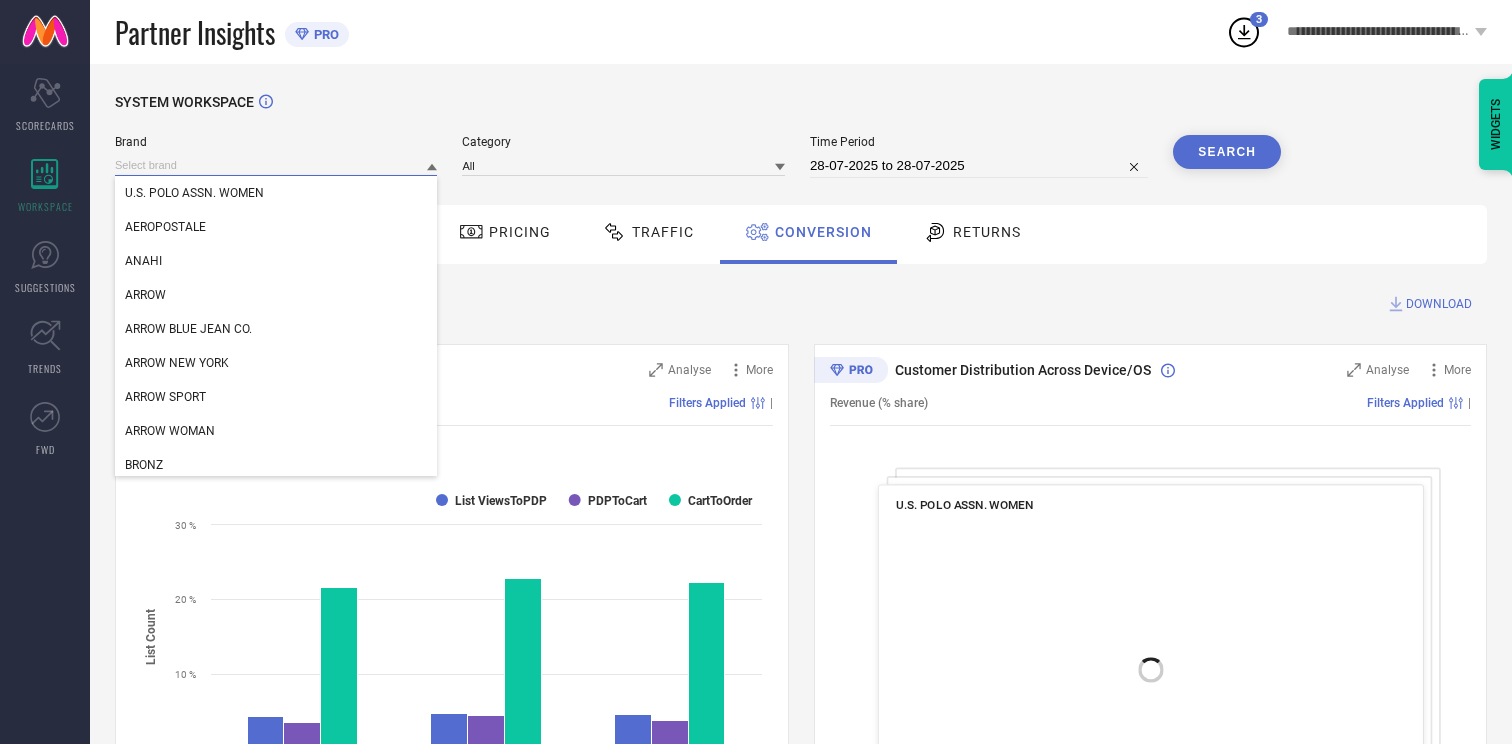 paste on "ARROW NEW YORK" 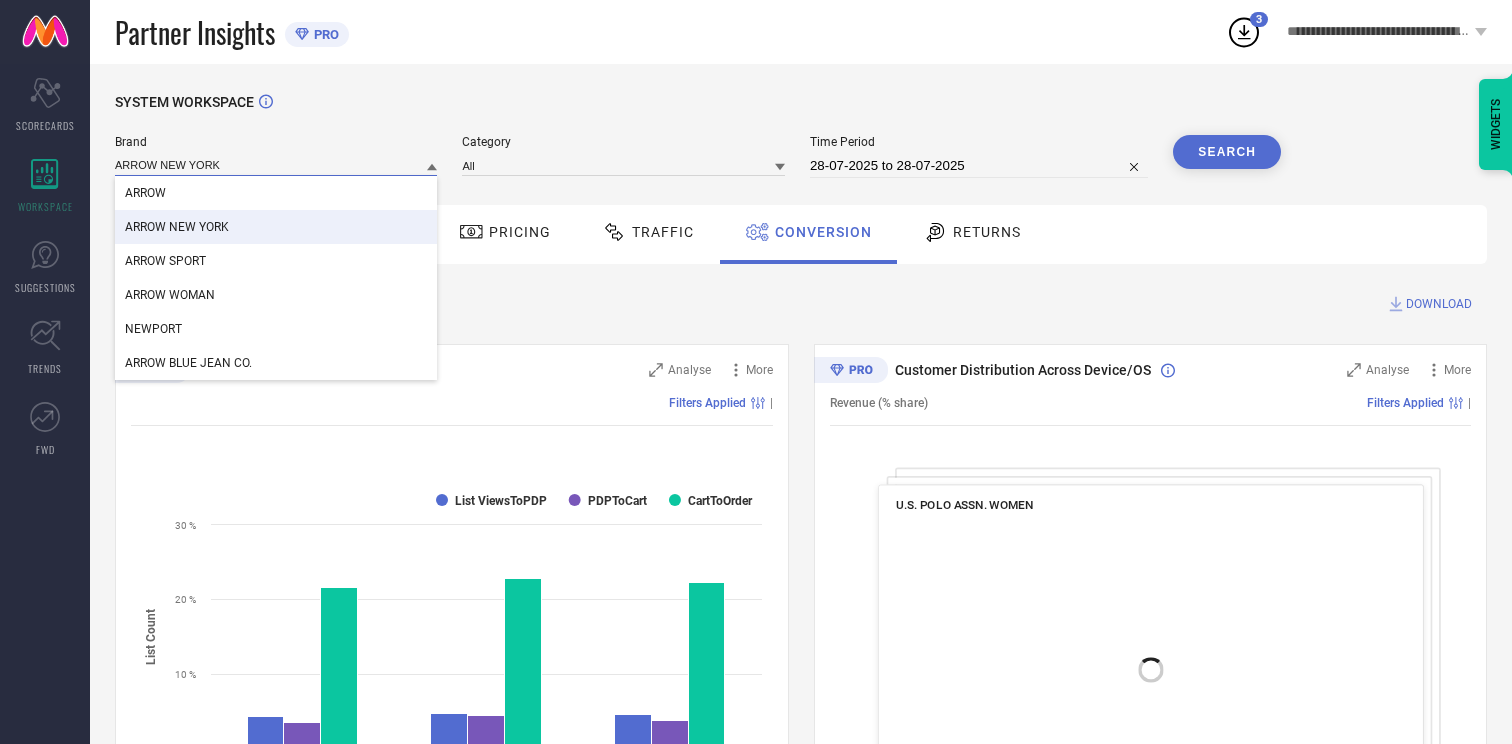 type on "ARROW NEW YORK" 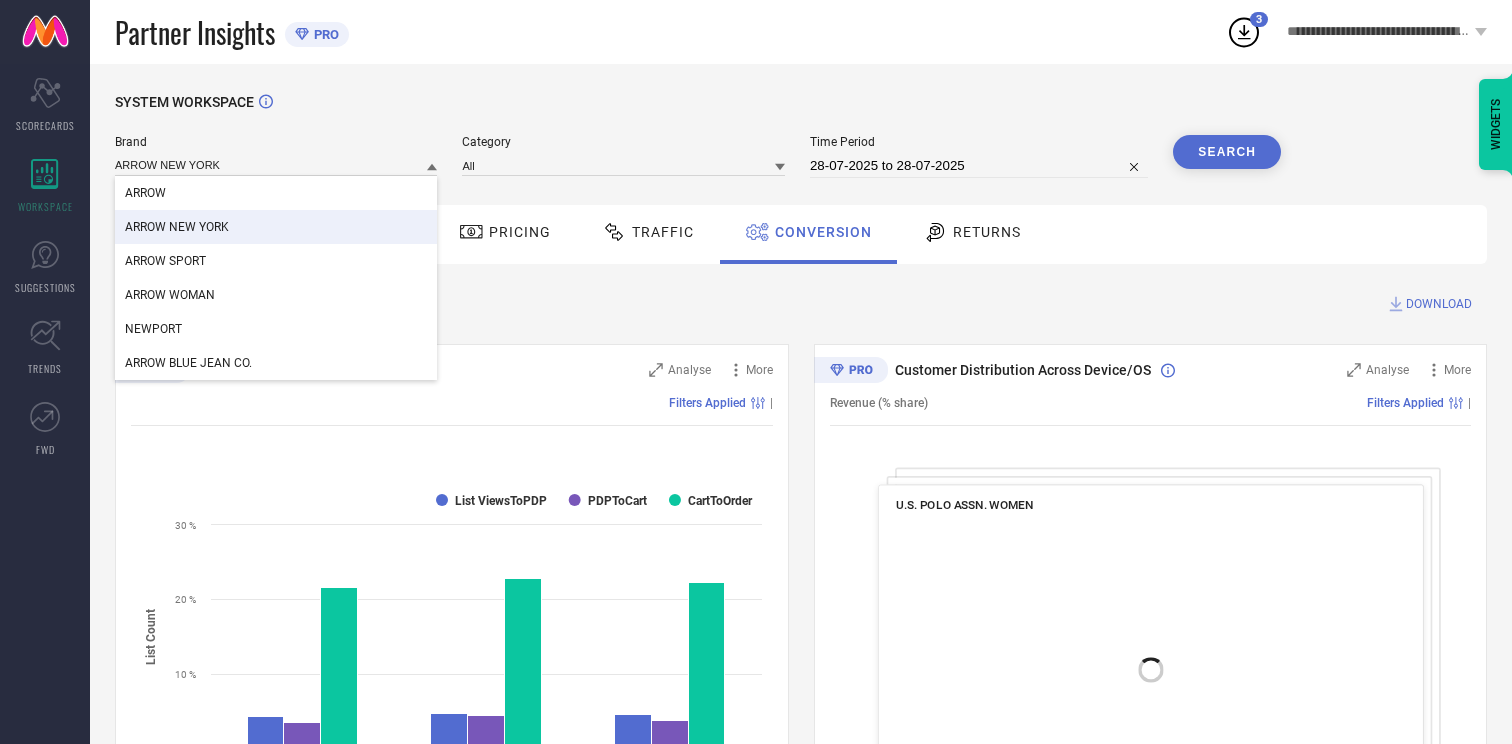click on "ARROW NEW YORK" at bounding box center (276, 227) 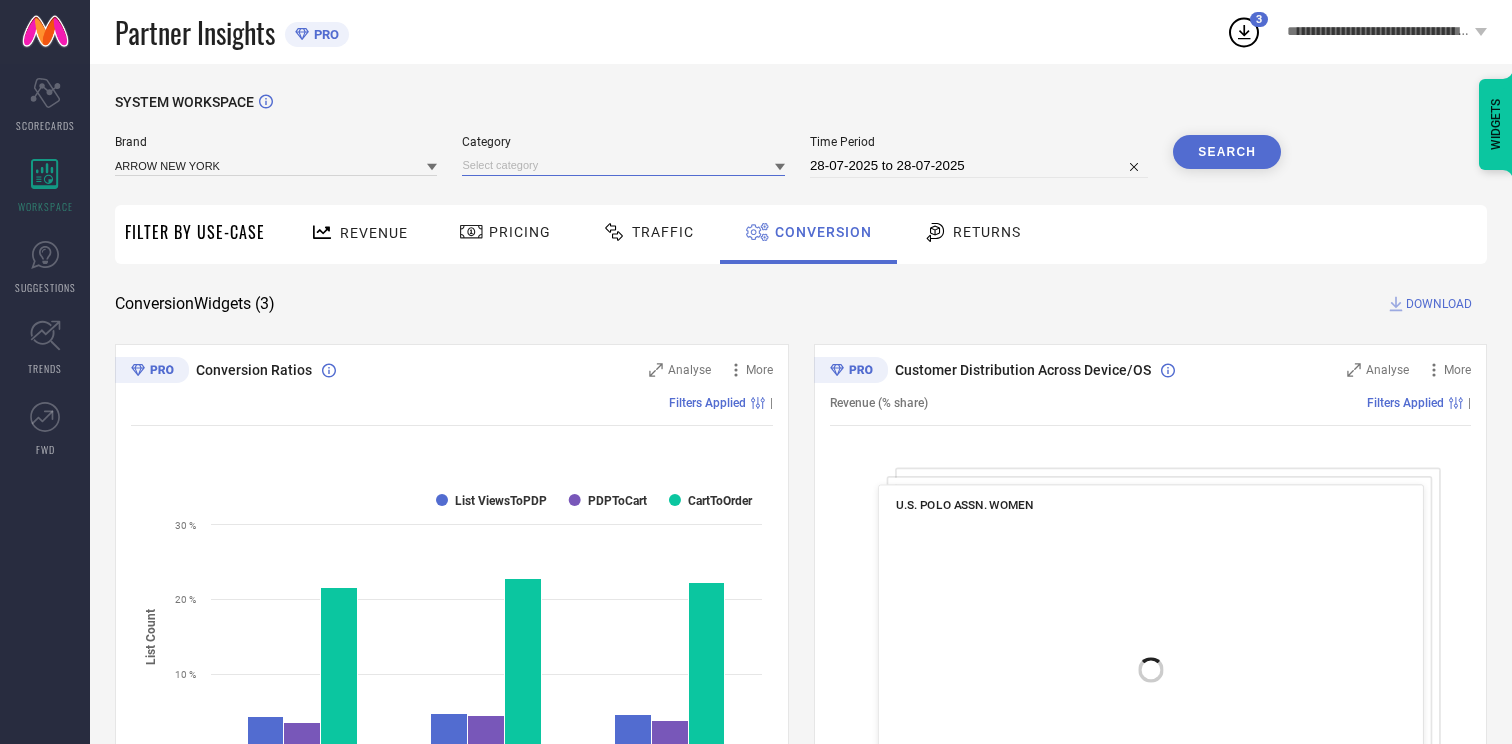 click at bounding box center (623, 165) 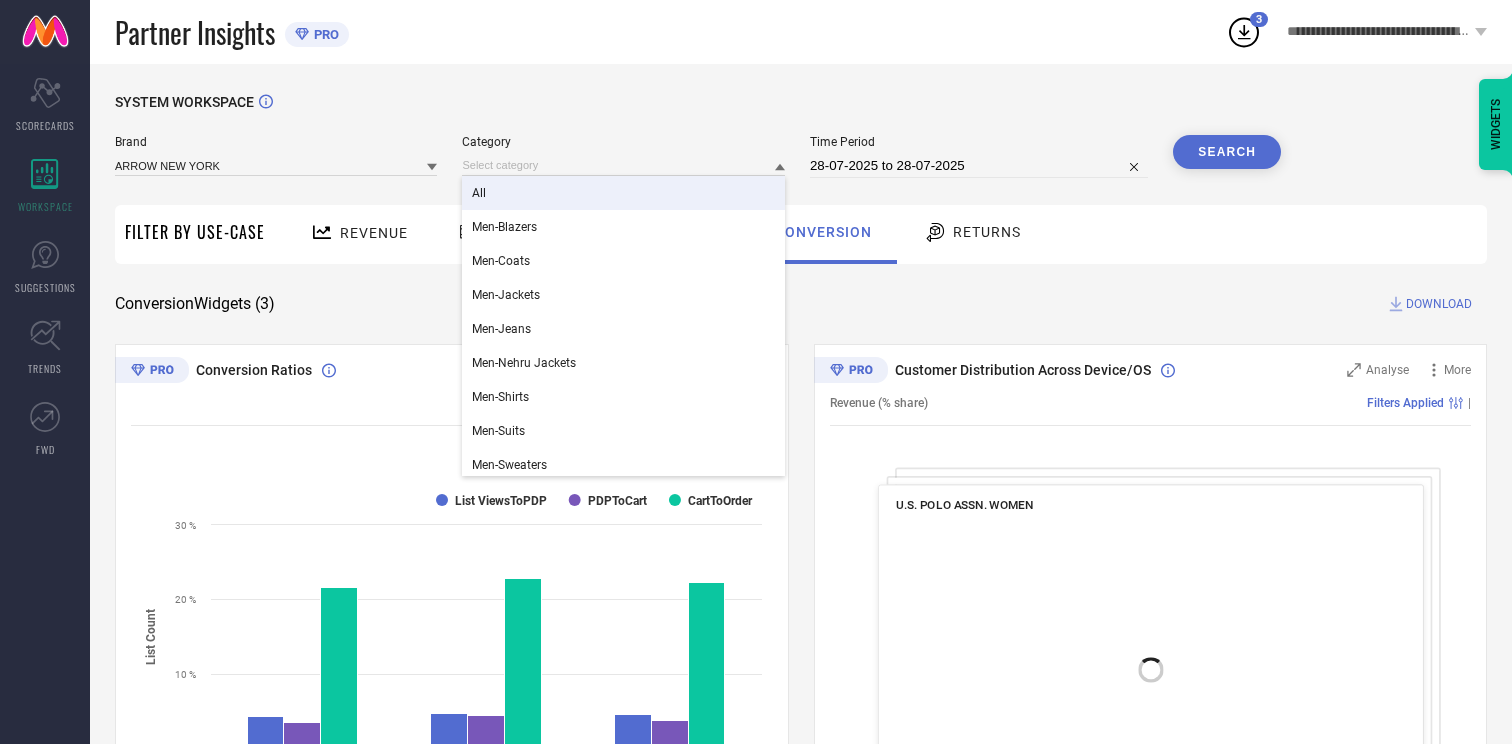 click on "All" at bounding box center (623, 193) 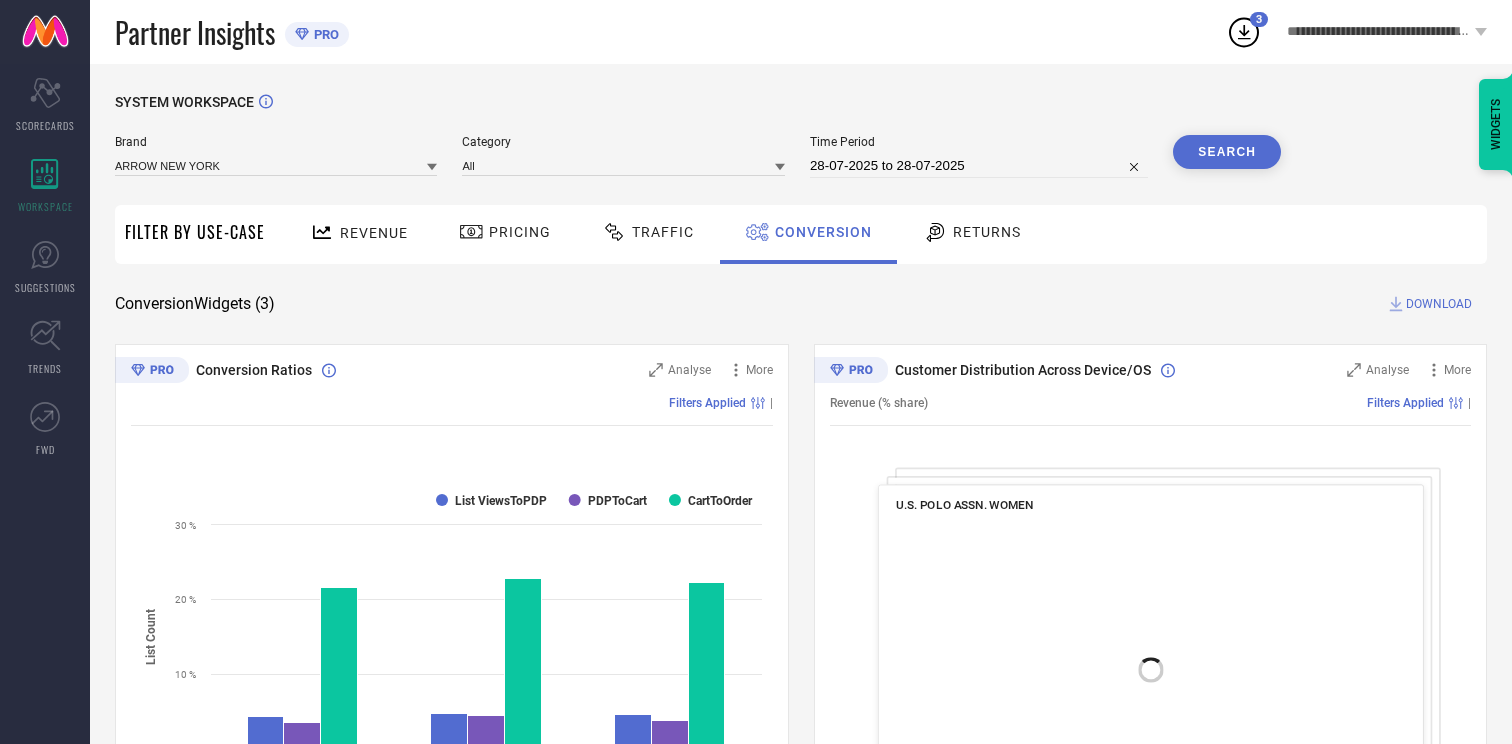 click on "Search" at bounding box center (1227, 152) 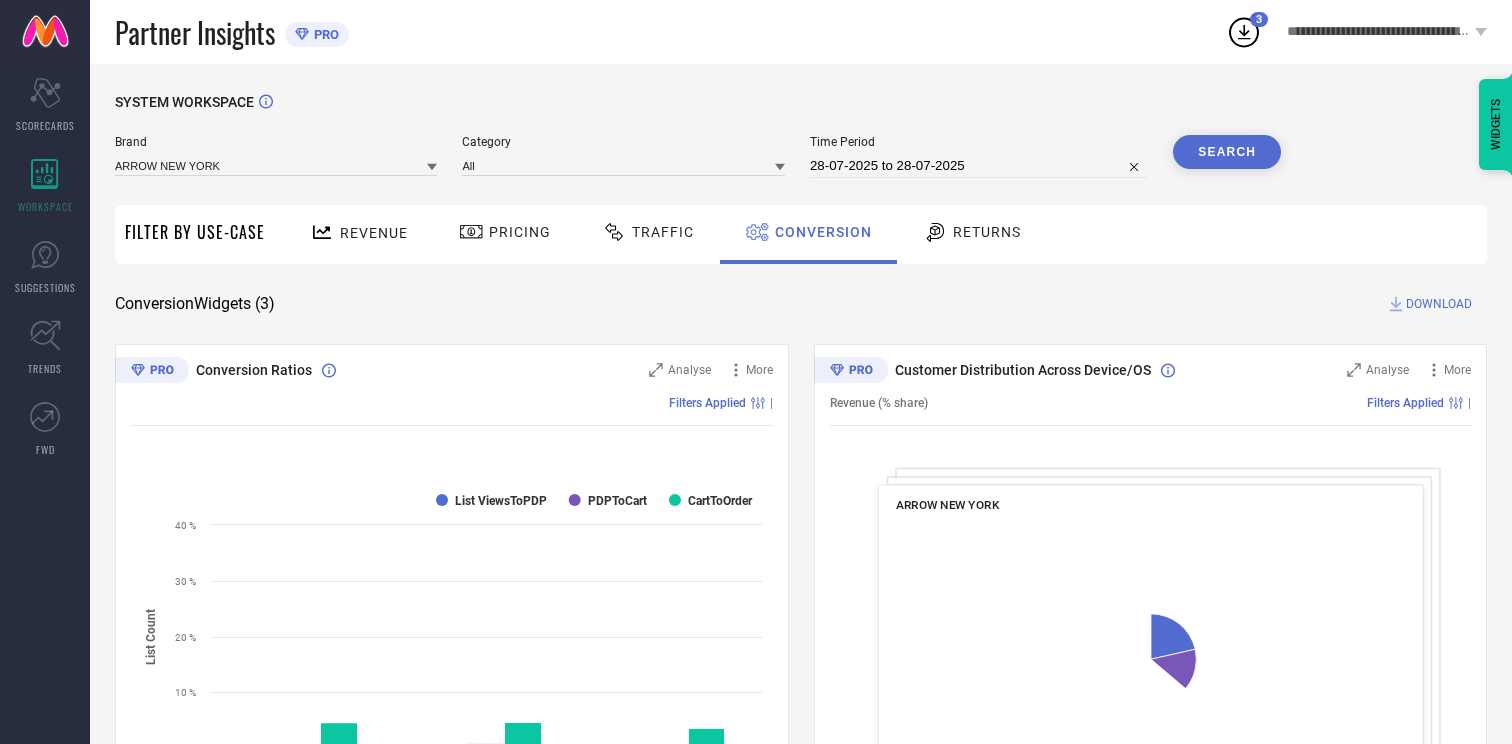 click on "Search" at bounding box center [1227, 152] 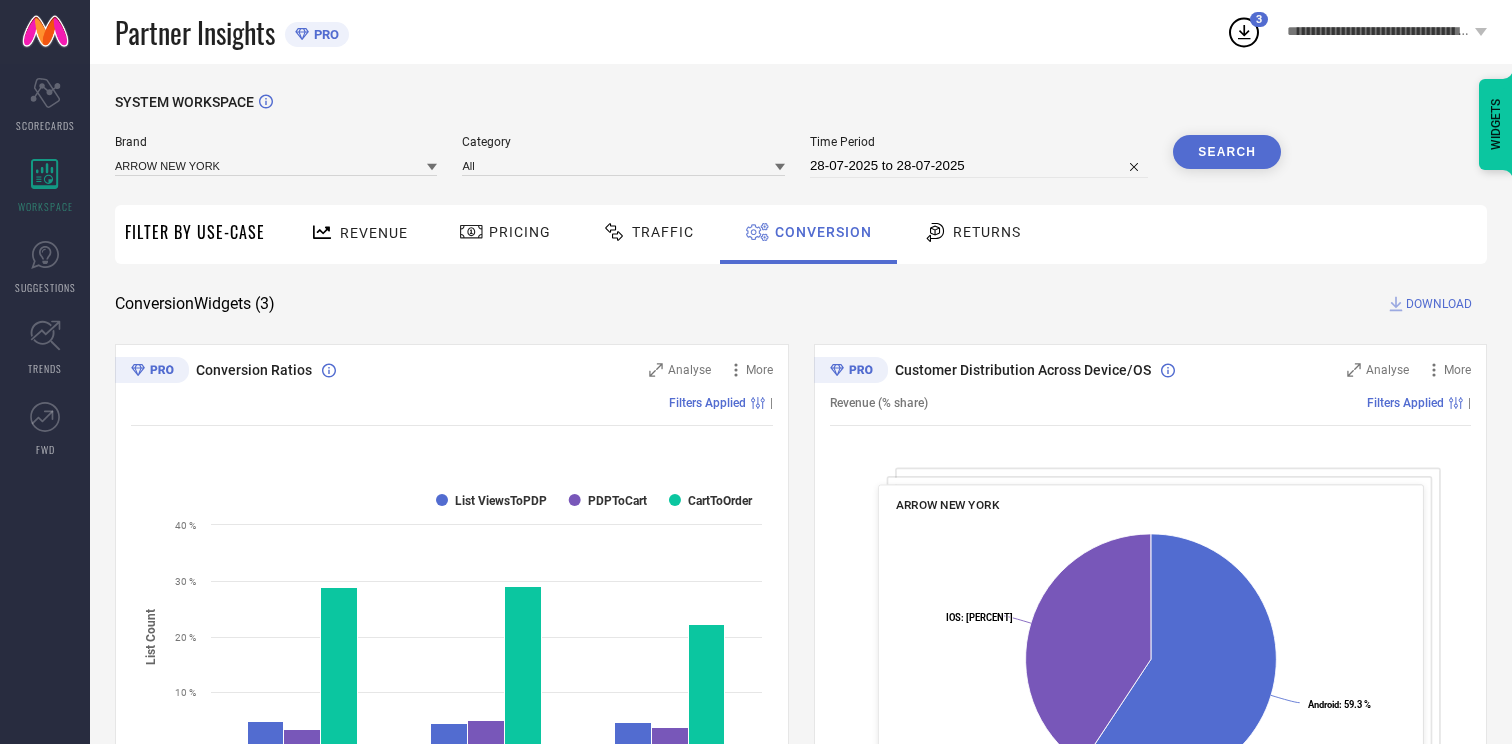 click on "DOWNLOAD" at bounding box center [1439, 304] 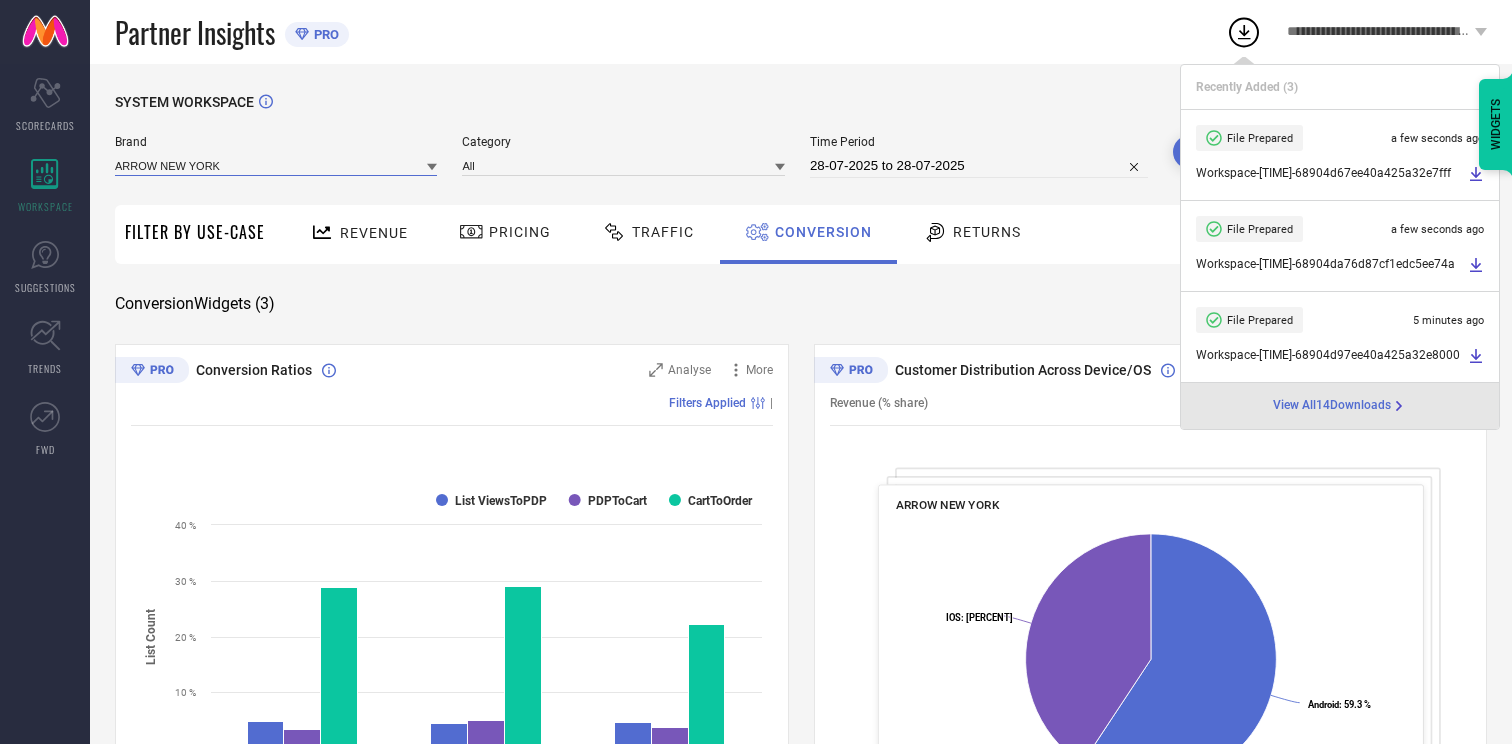 click at bounding box center (276, 165) 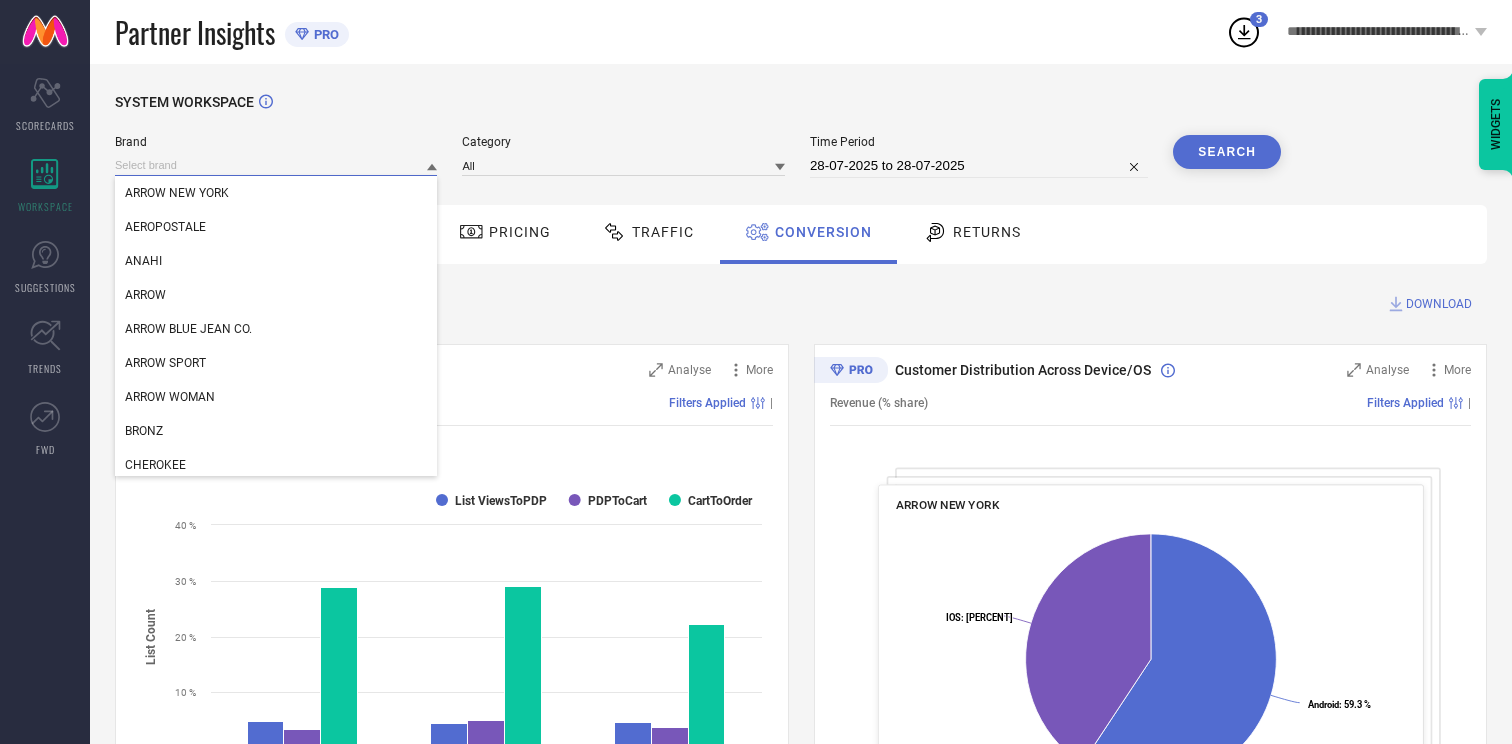 paste on "ARROW SPORT" 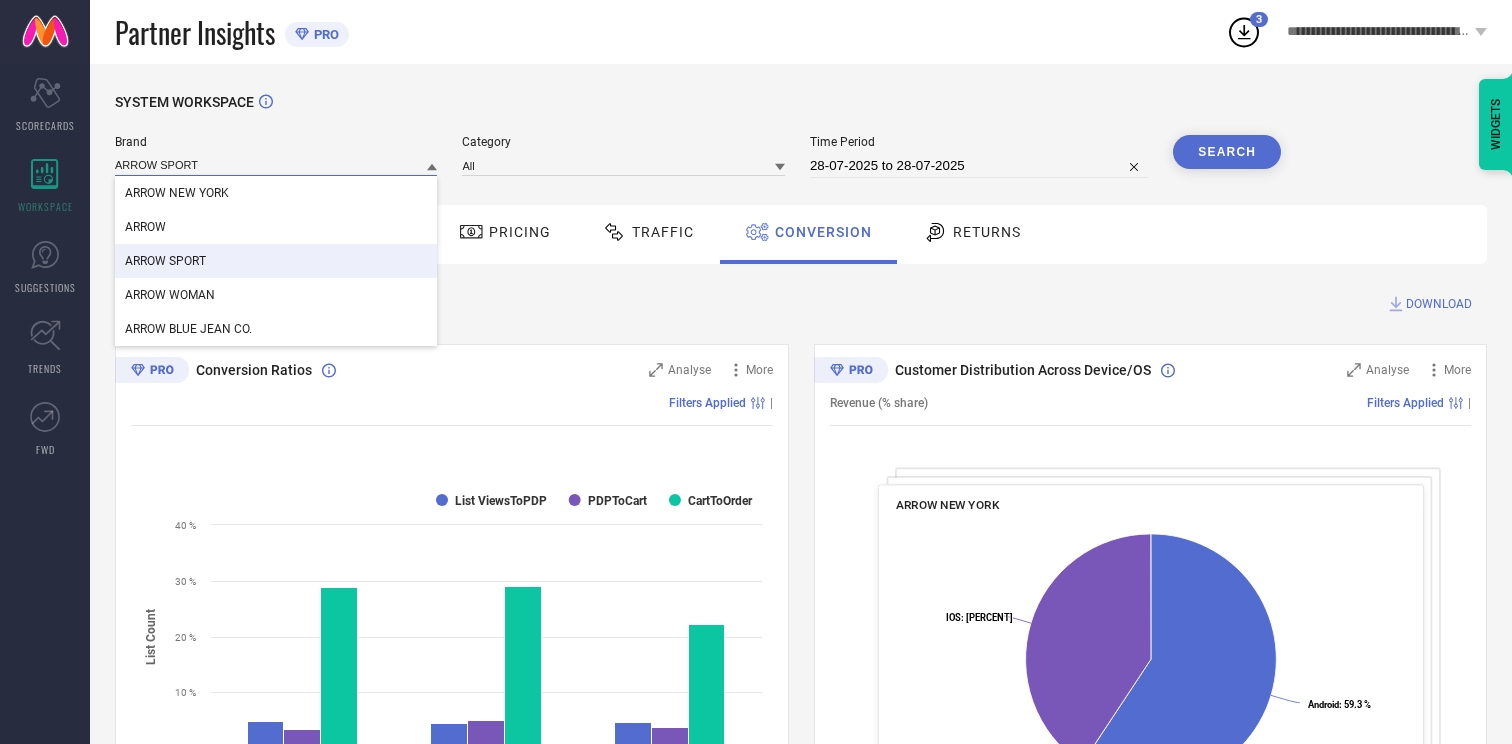 type on "ARROW SPORT" 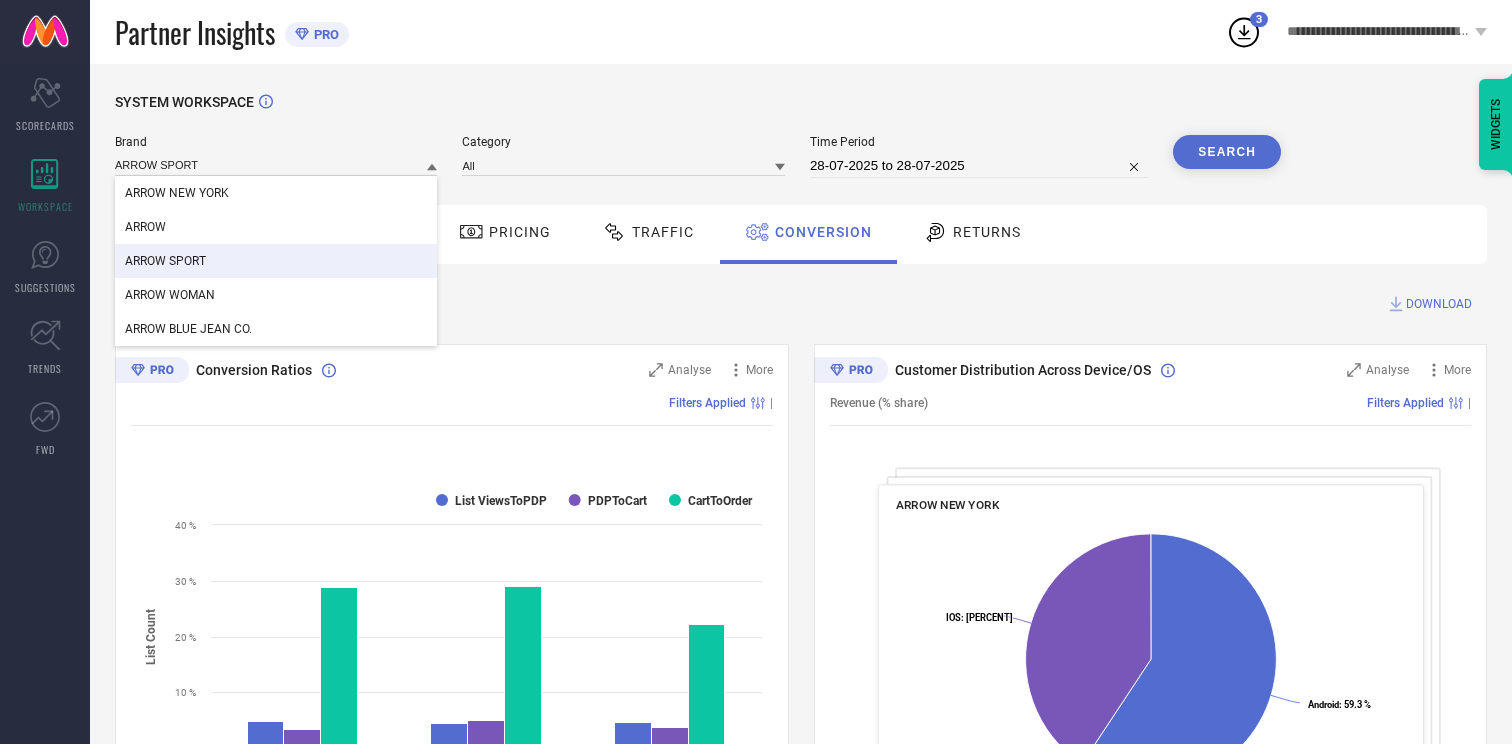 click on "ARROW SPORT" at bounding box center (276, 261) 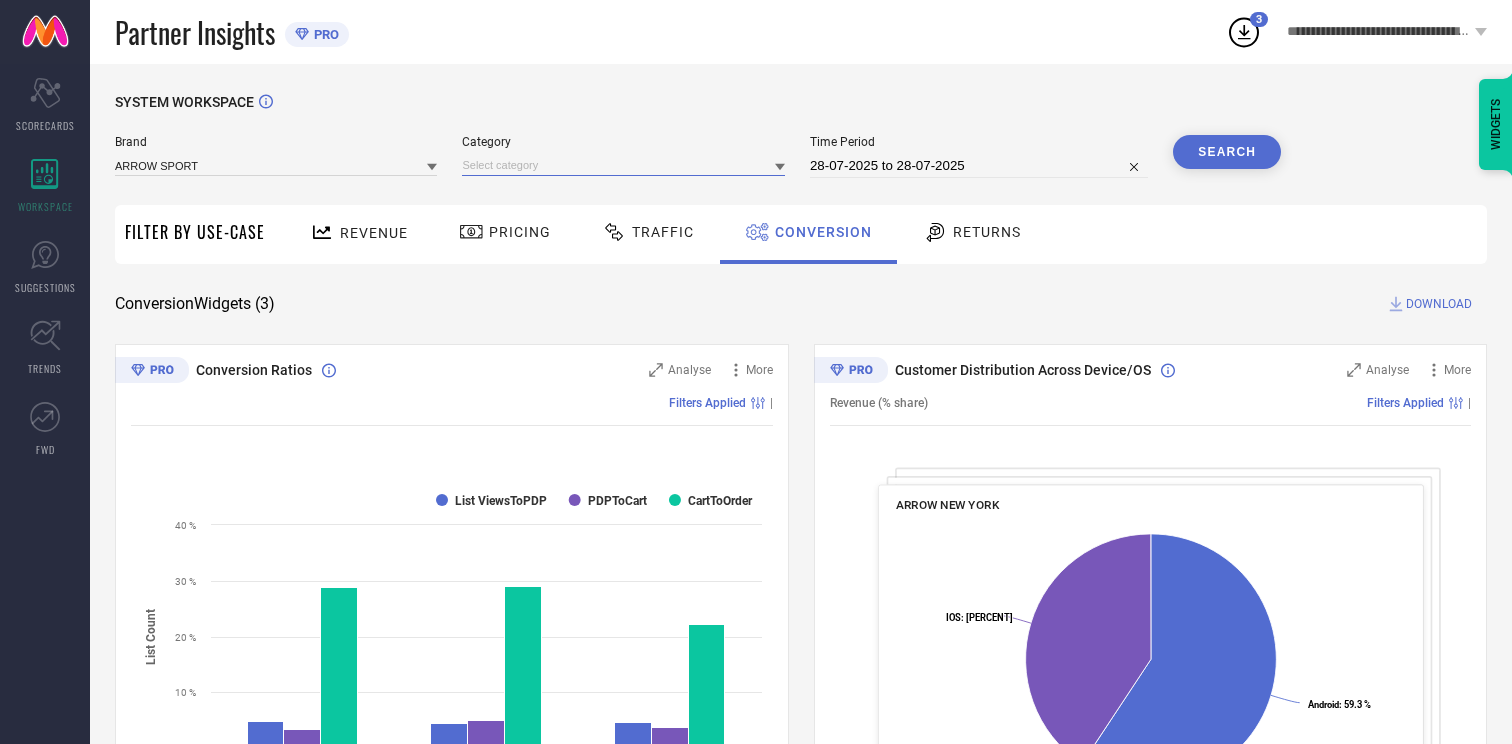 click at bounding box center (623, 165) 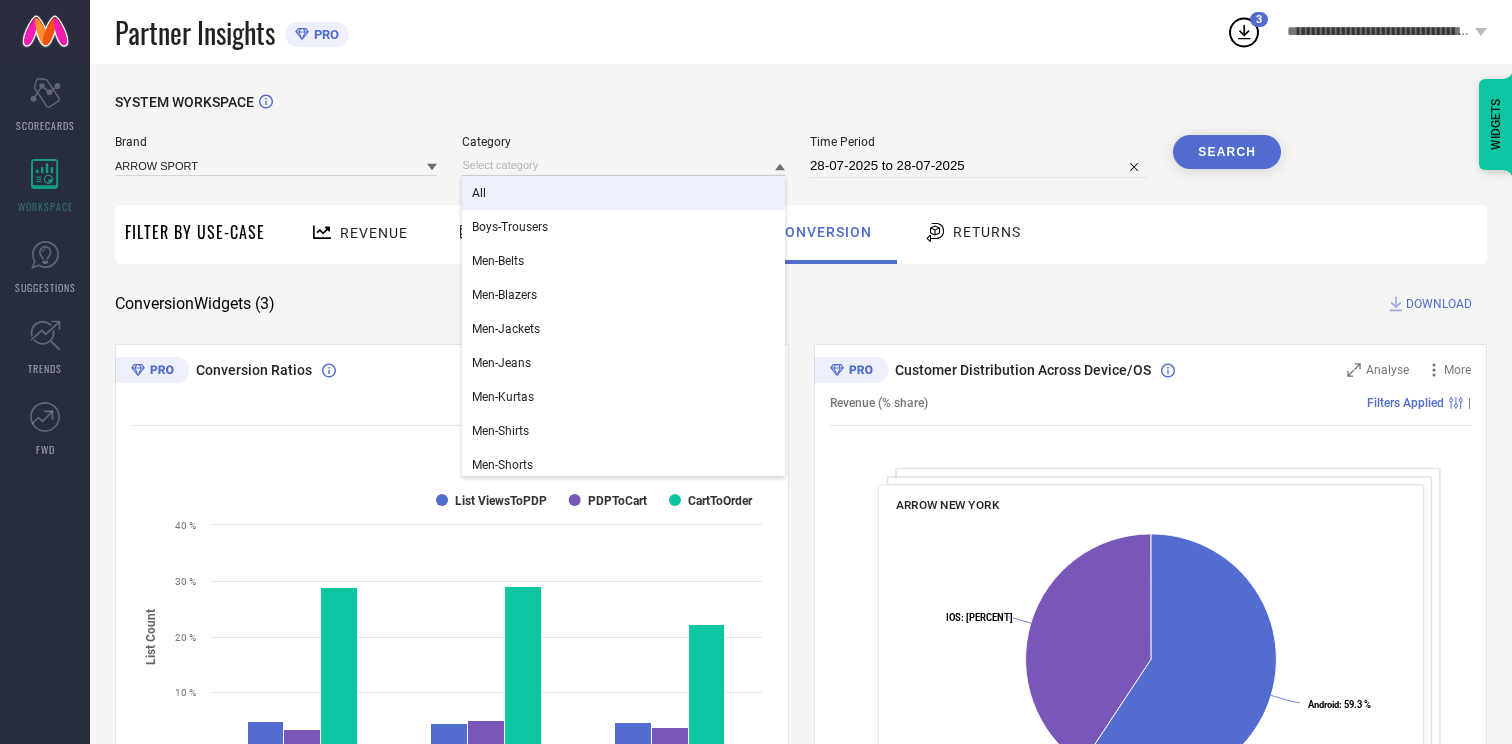 click on "All" at bounding box center [623, 193] 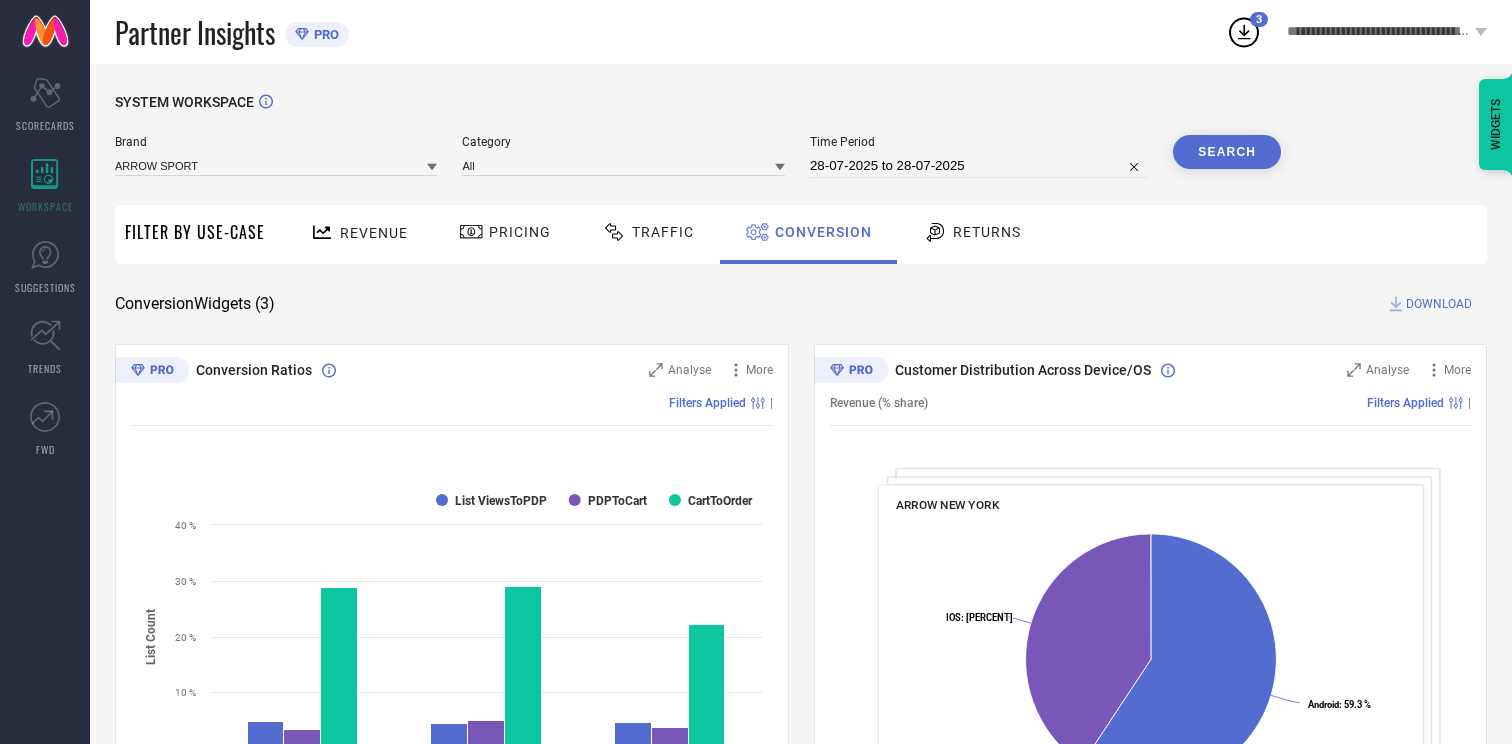 click on "Search" at bounding box center (1227, 152) 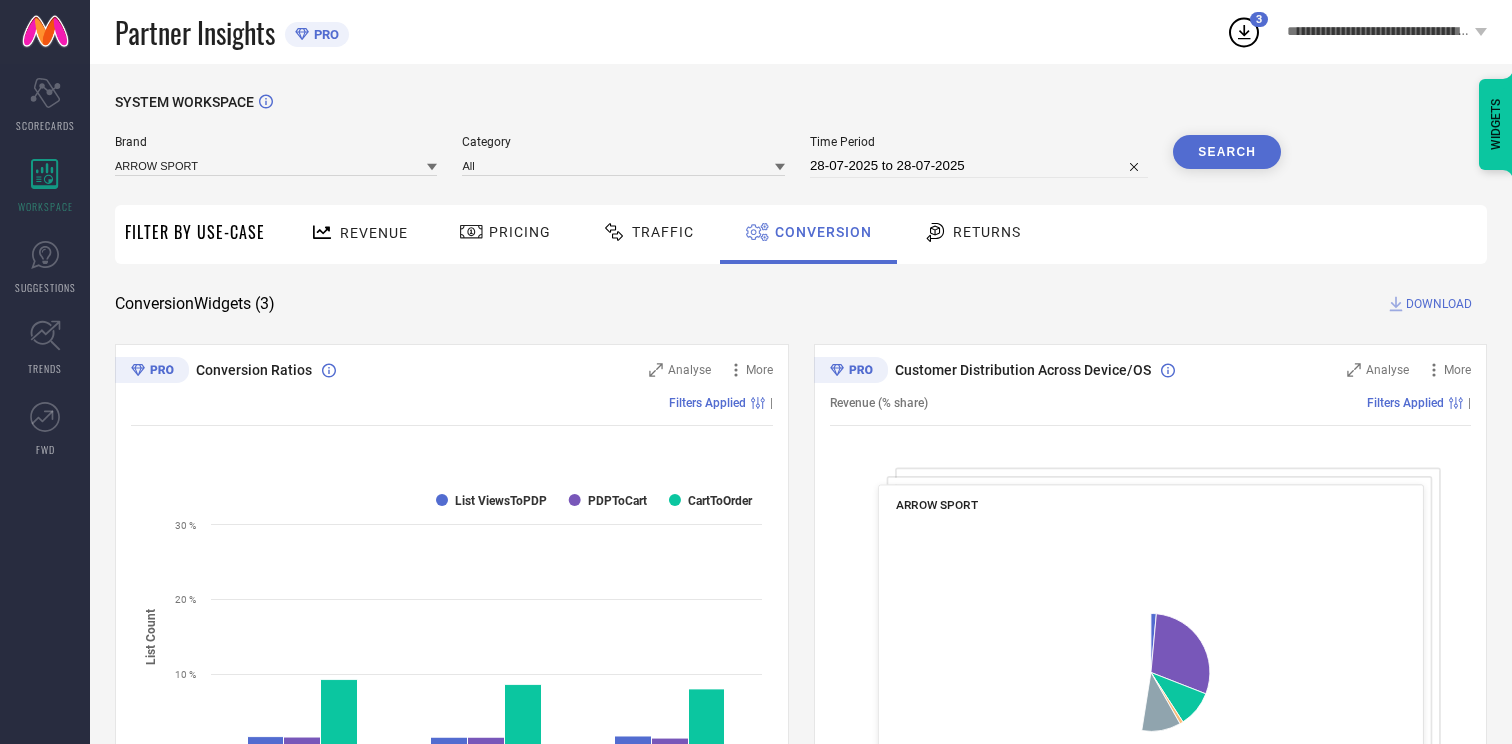 click on "DOWNLOAD" at bounding box center [1439, 304] 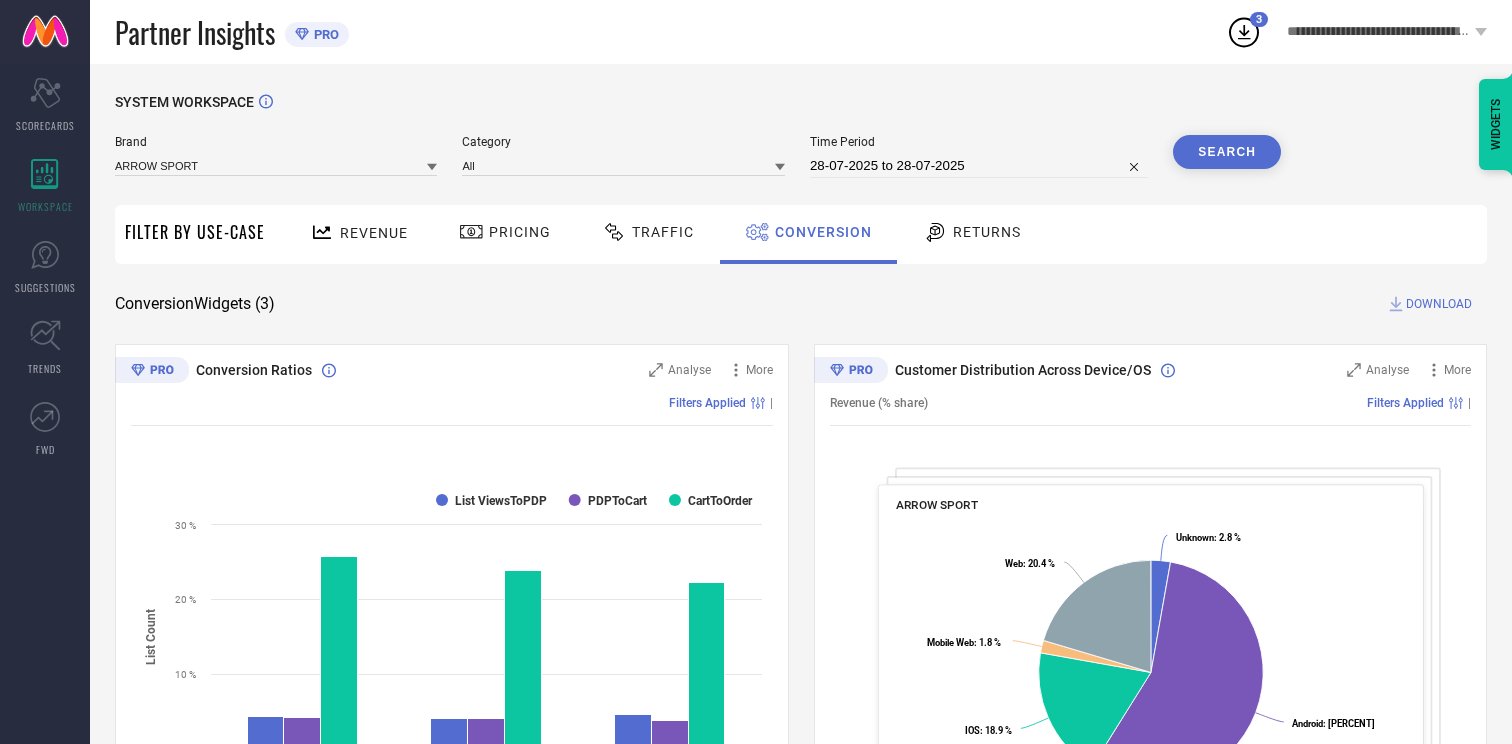 click 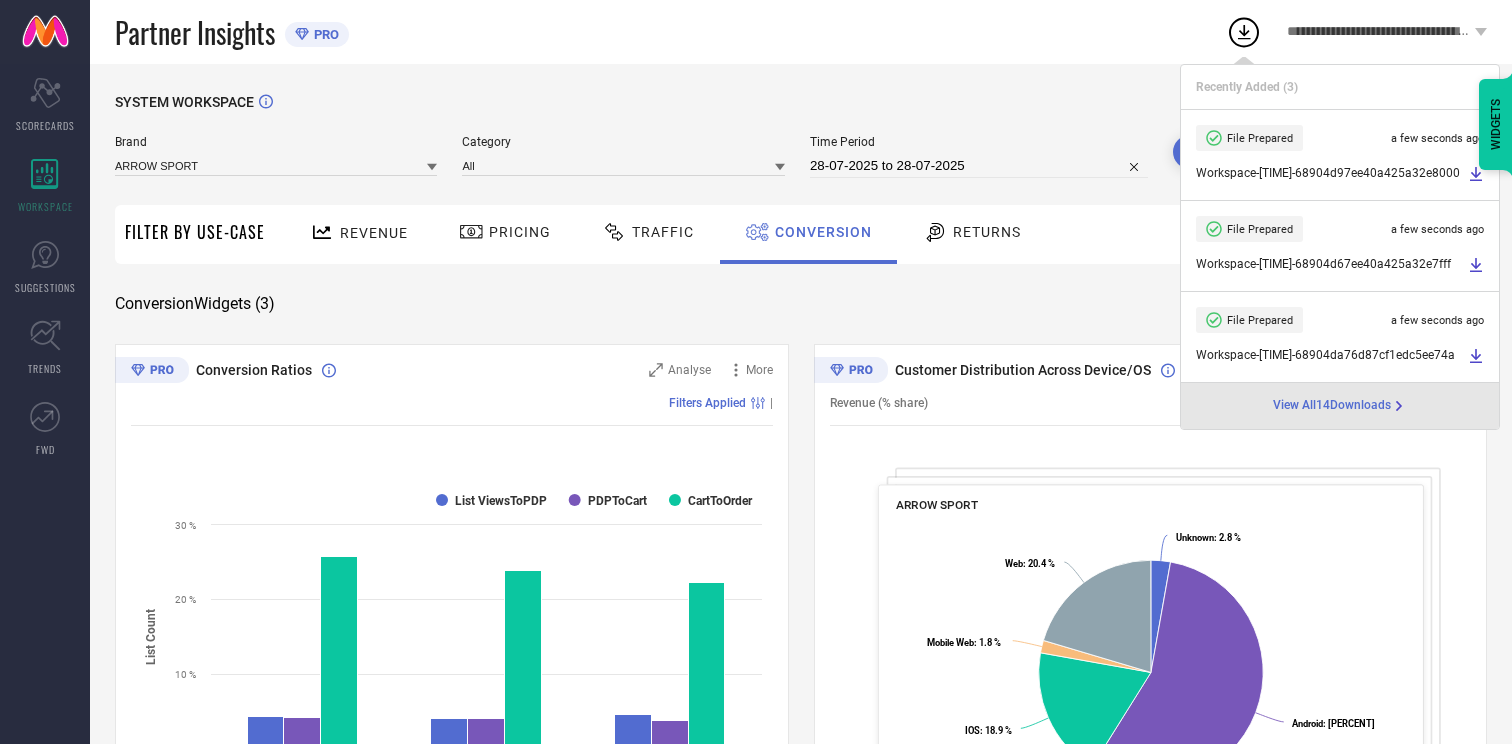 click on "Returns" at bounding box center [987, 232] 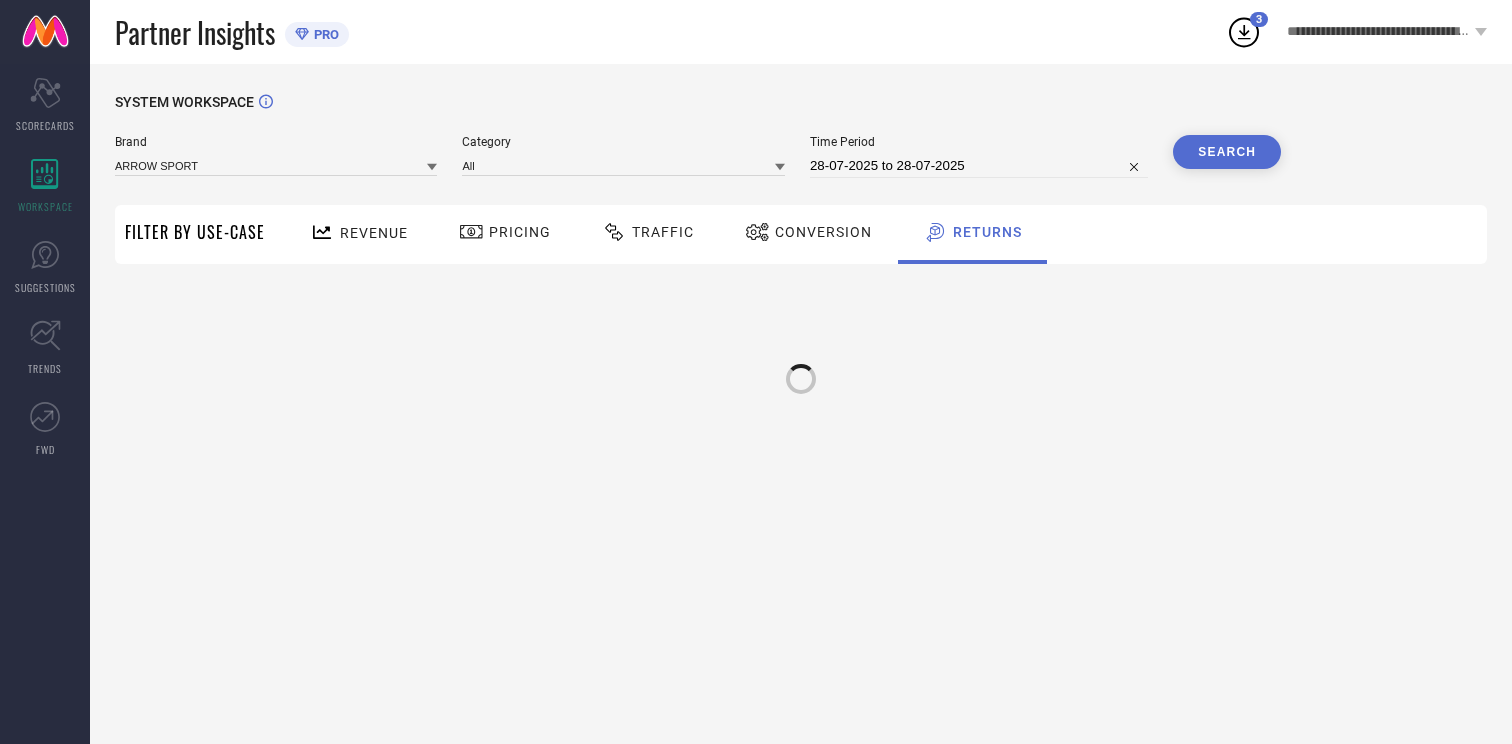 click on "Conversion" at bounding box center (808, 232) 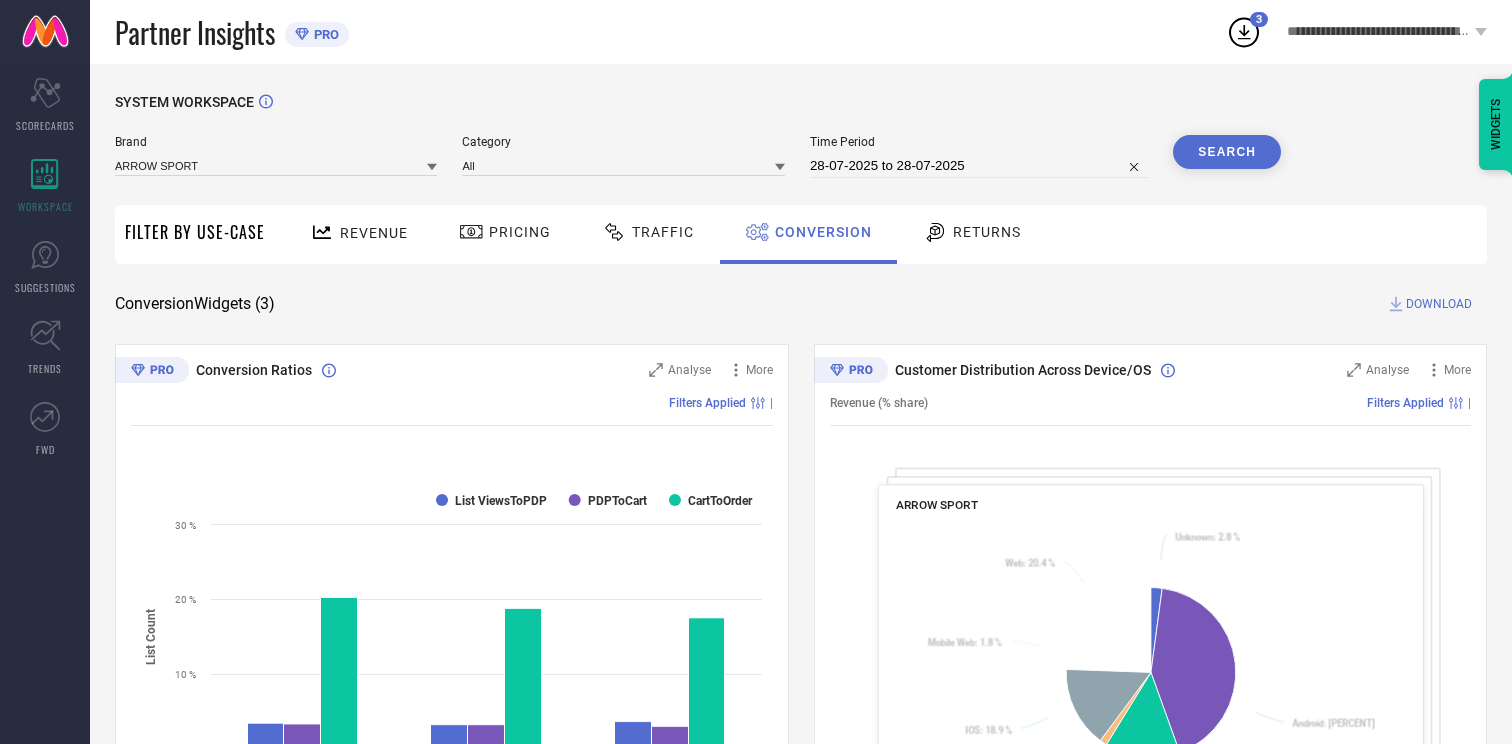 click on "DOWNLOAD" at bounding box center (1439, 304) 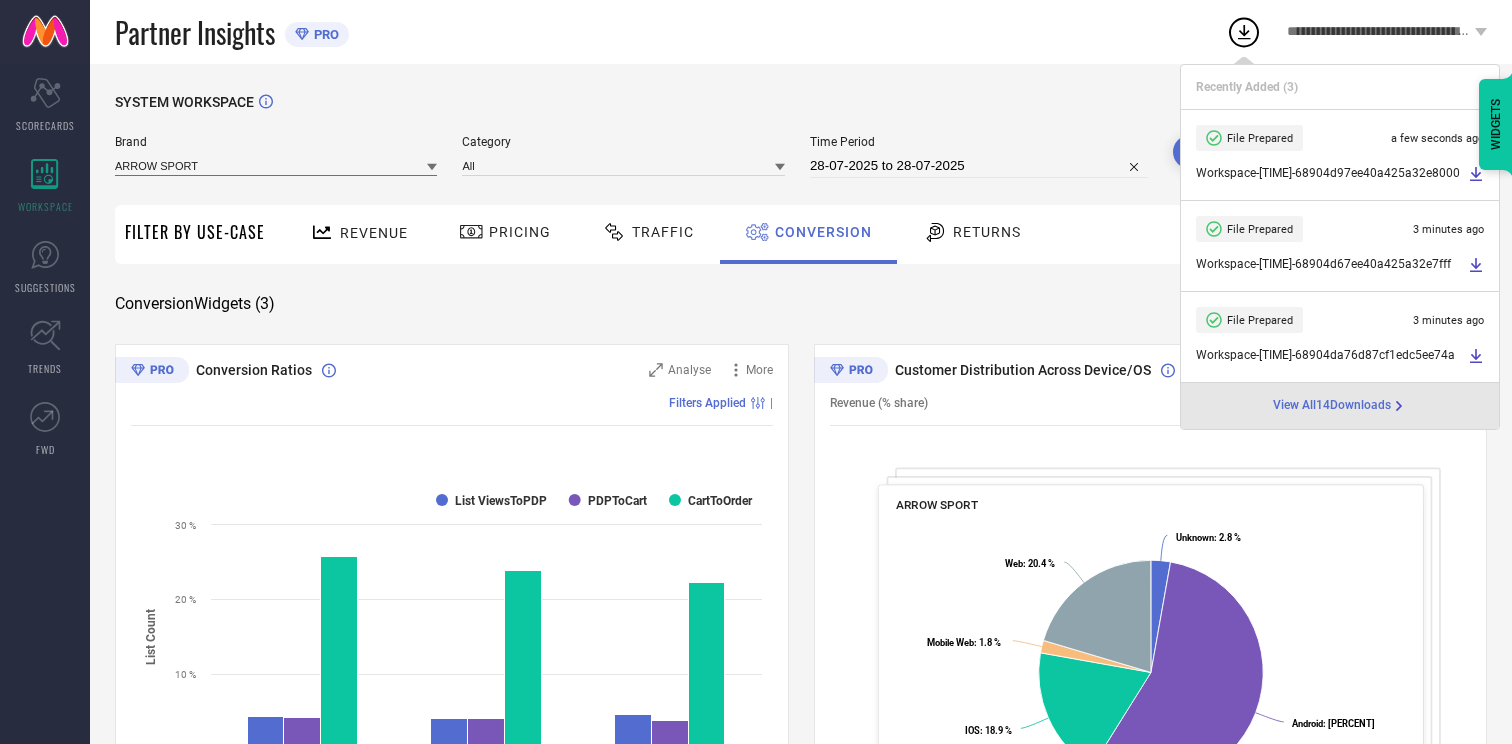 click at bounding box center (276, 165) 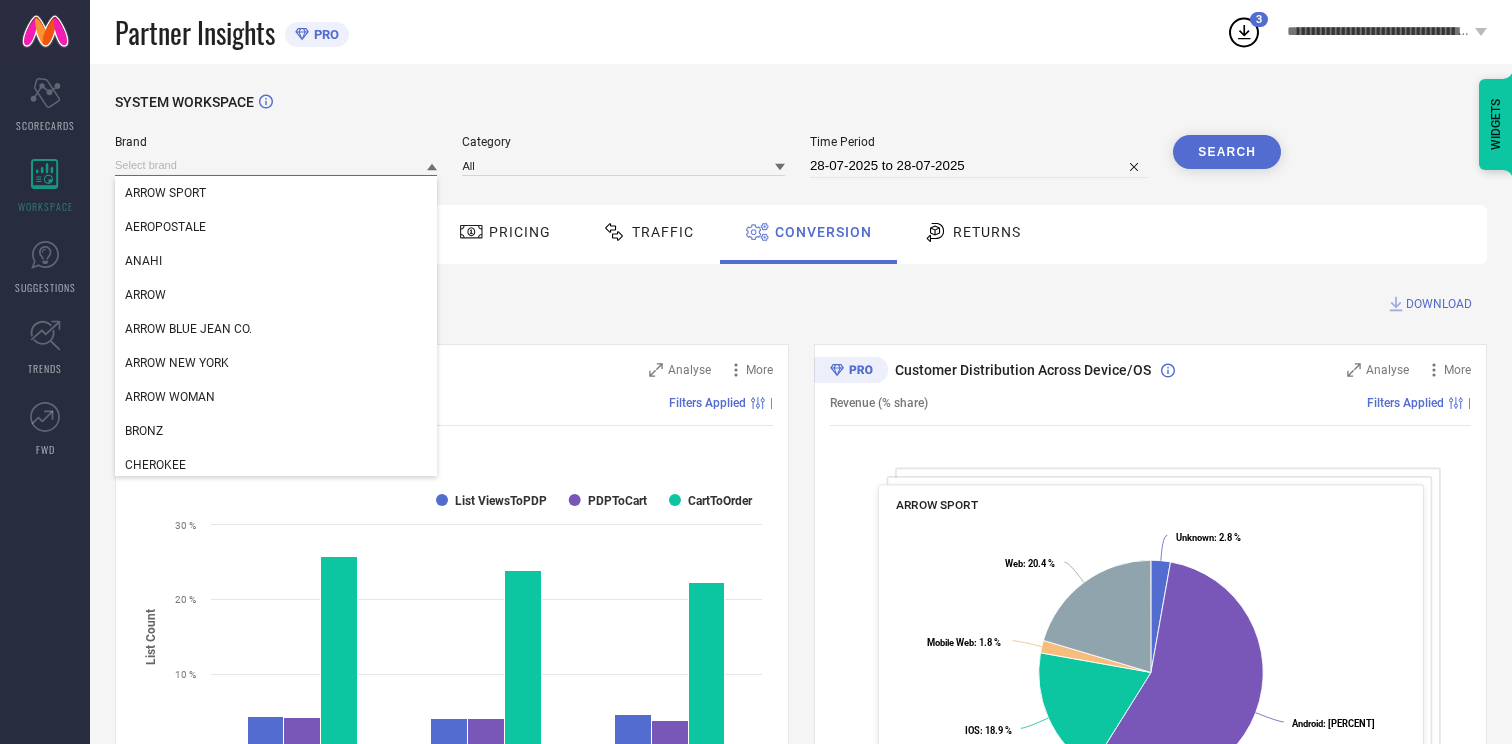 paste on "U.S. POLO ASSN. WOMEN" 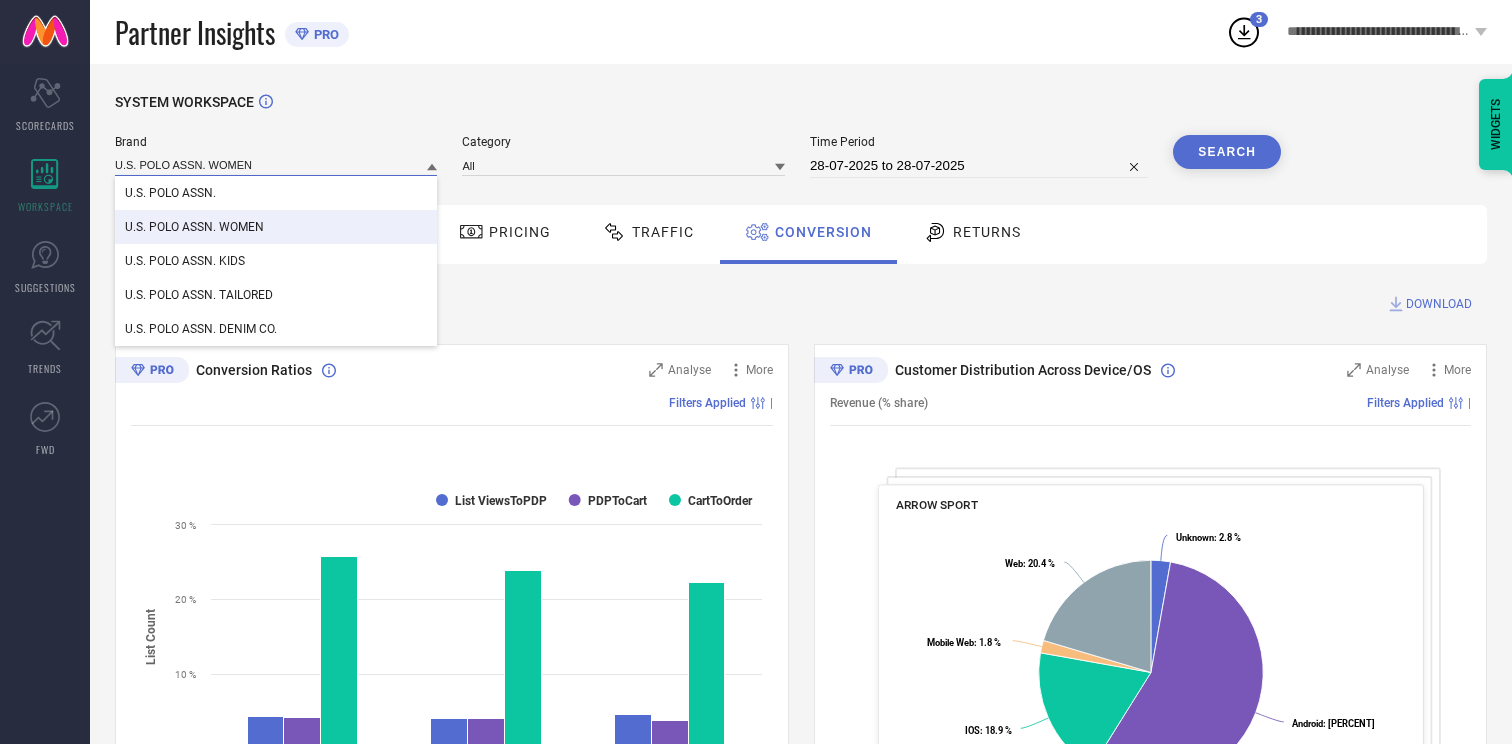 type on "U.S. POLO ASSN. WOMEN" 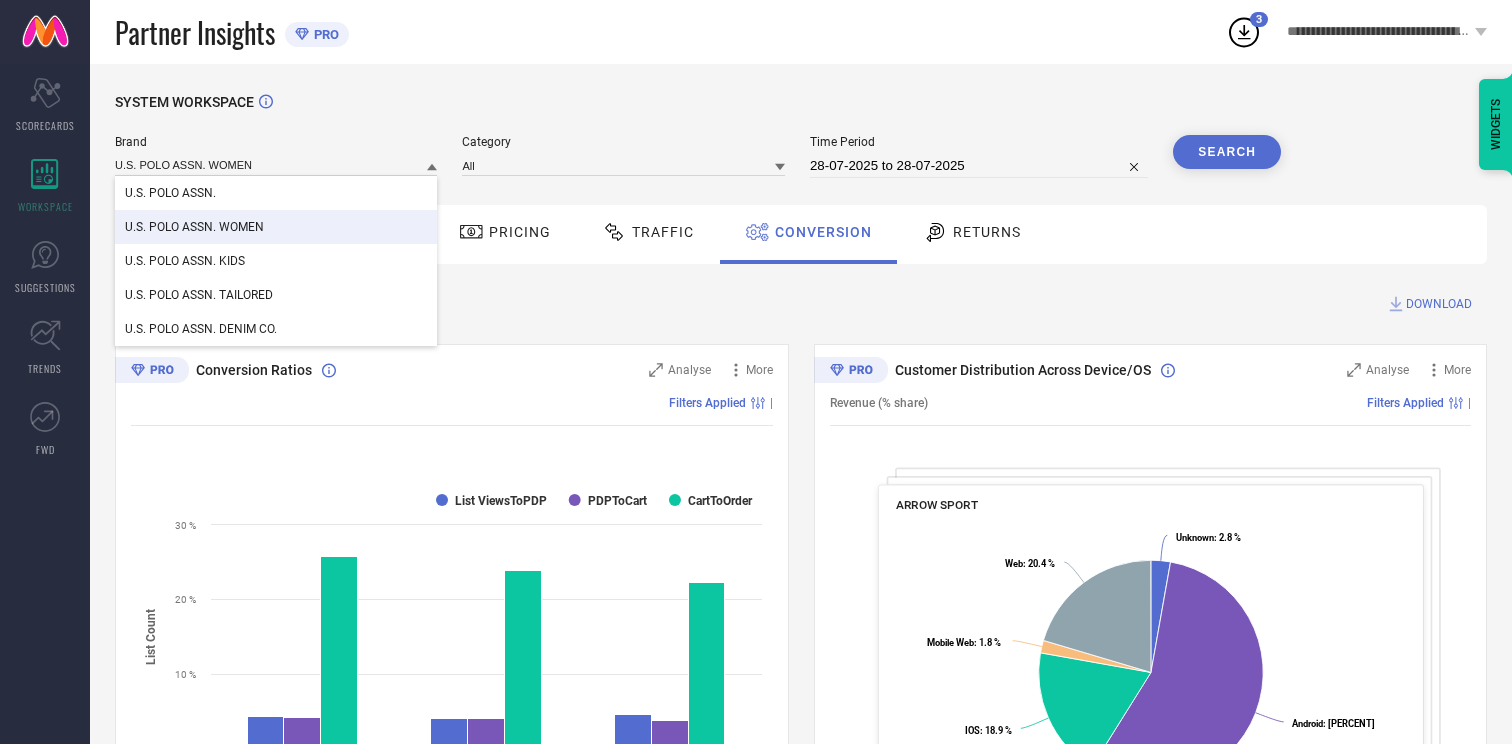 click on "U.S. POLO ASSN. WOMEN" at bounding box center (276, 227) 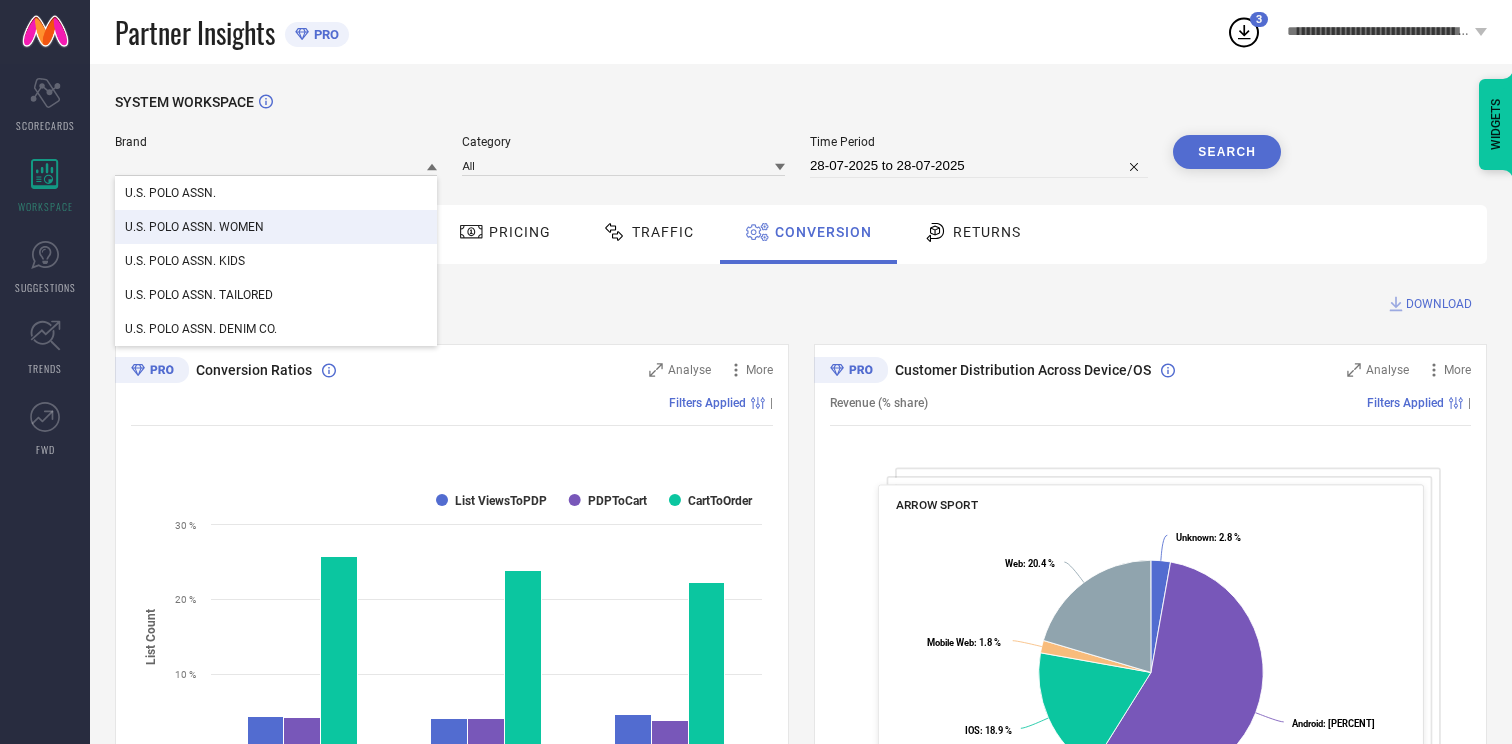 type 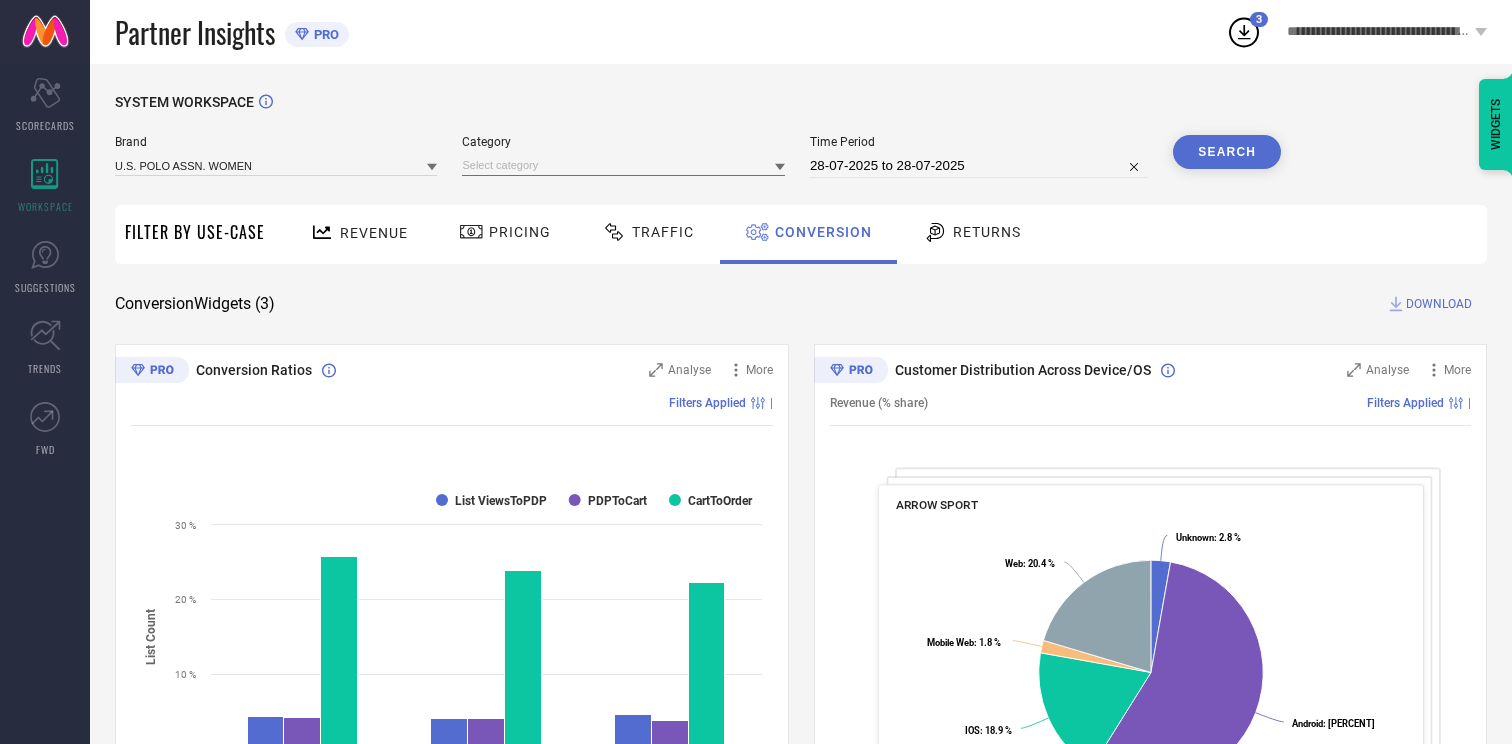 click at bounding box center (623, 165) 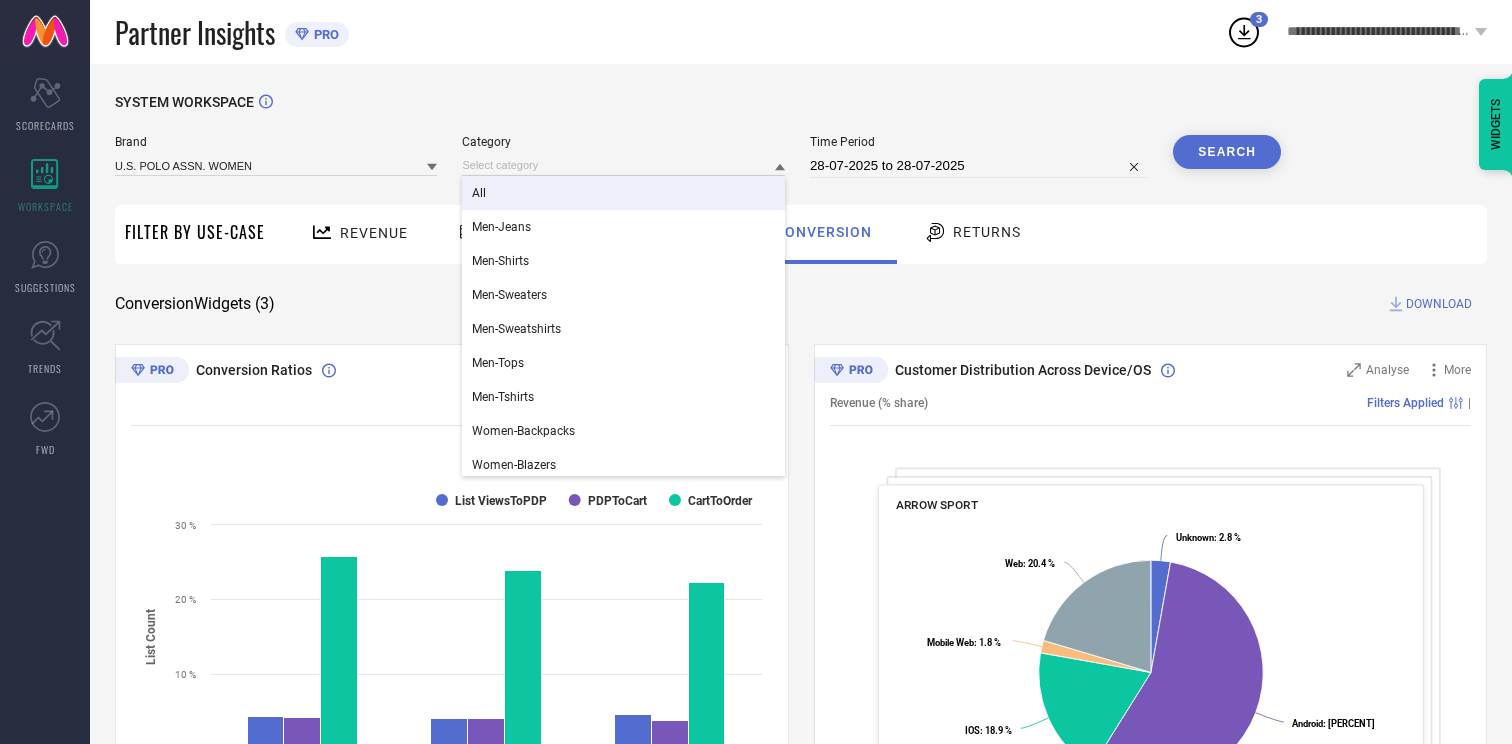 click on "All" at bounding box center (623, 193) 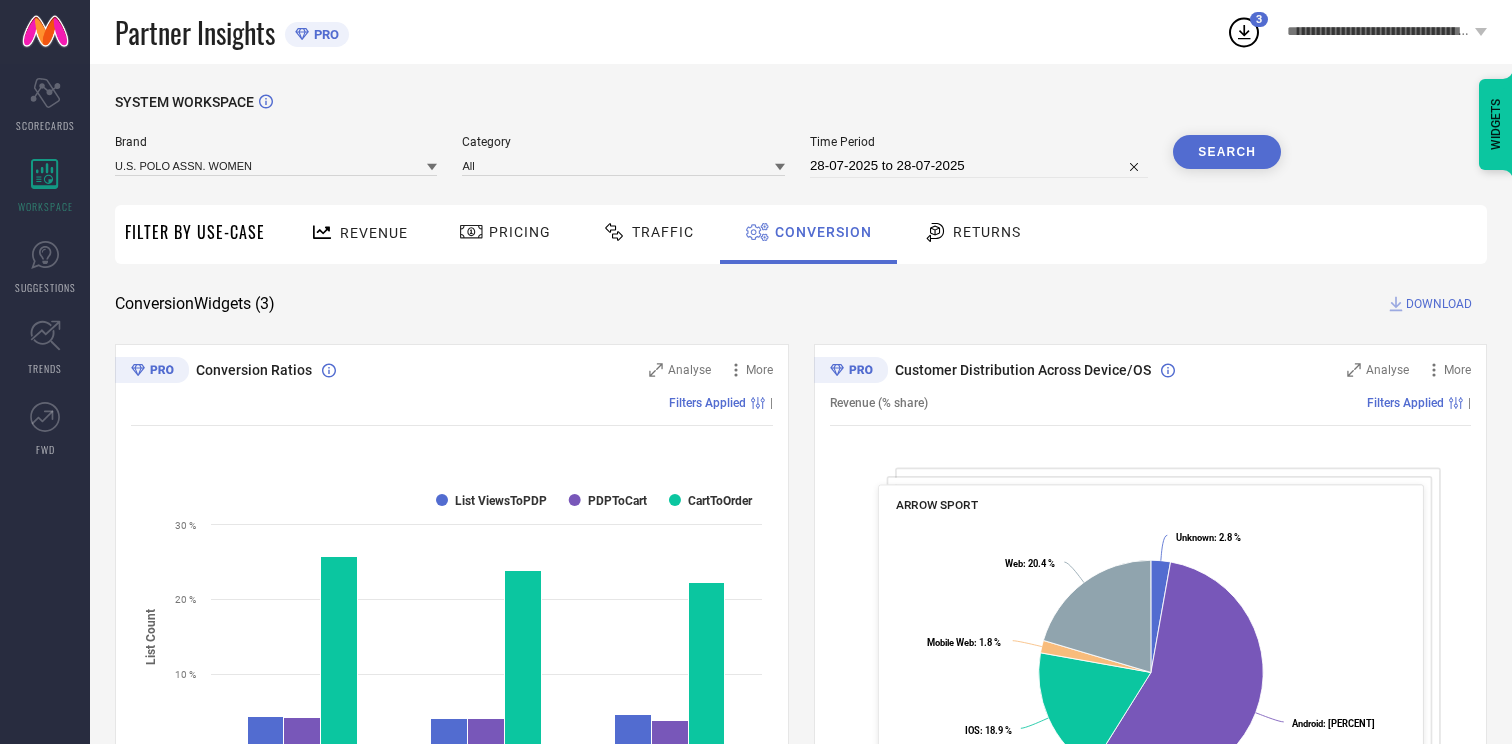 click on "Search" at bounding box center [1227, 152] 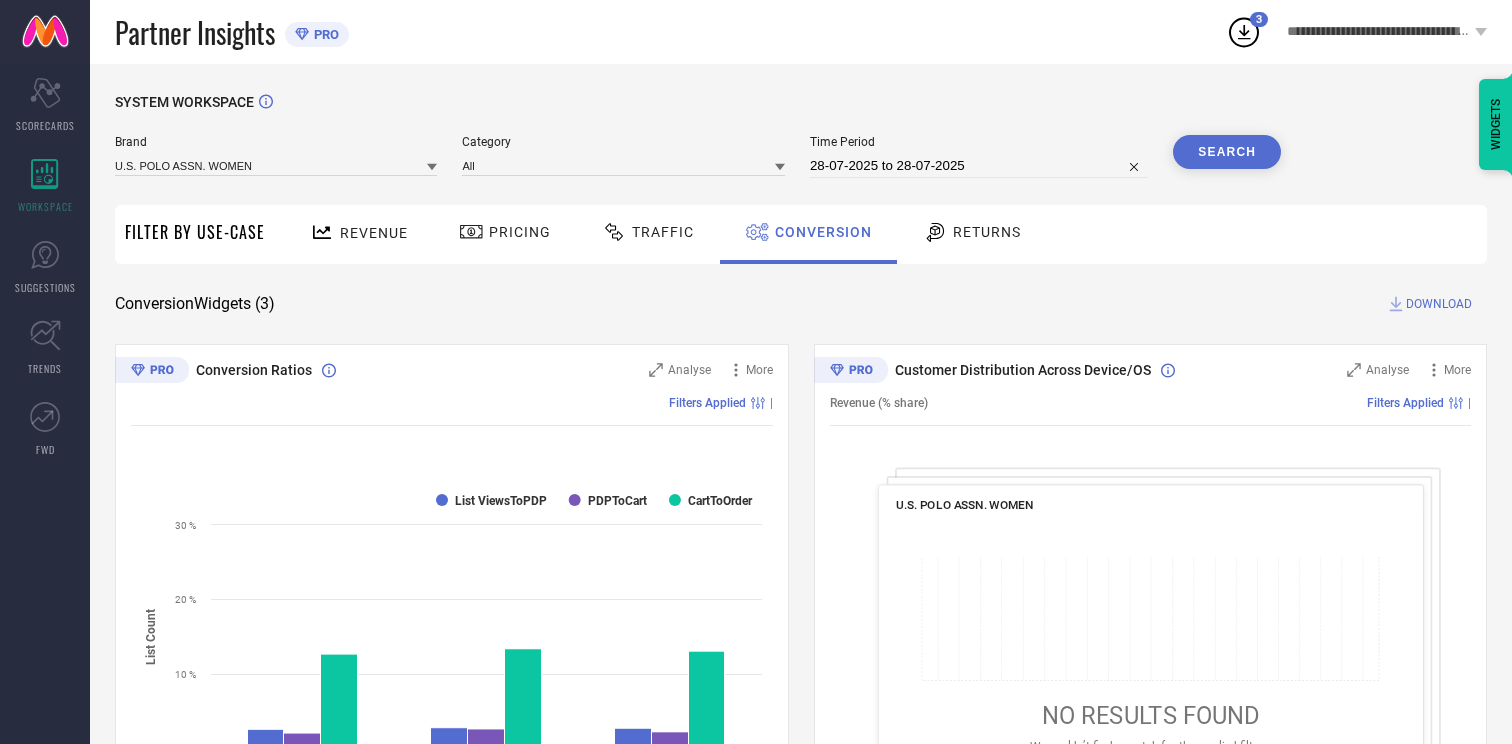 click on "Search" at bounding box center [1227, 152] 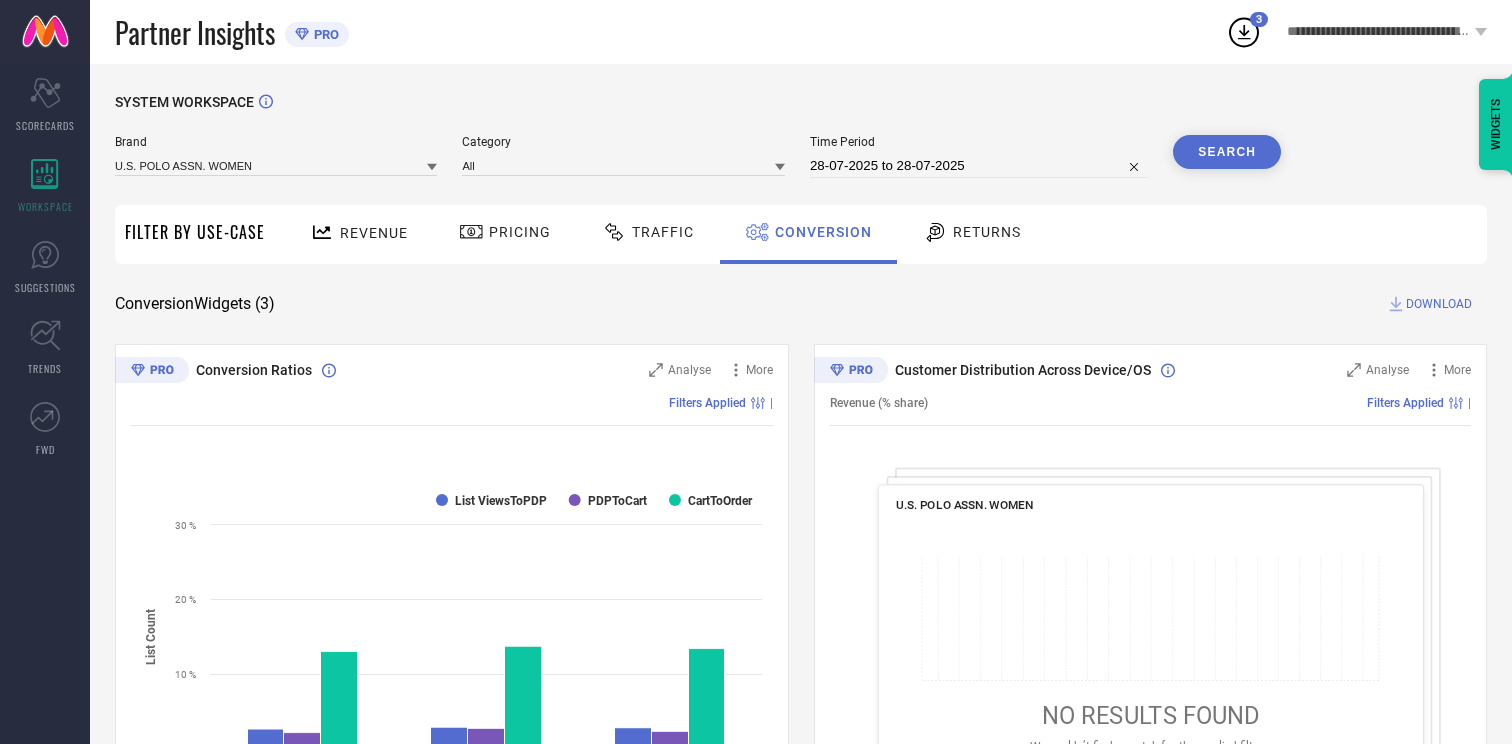 click on "DOWNLOAD" at bounding box center (1439, 304) 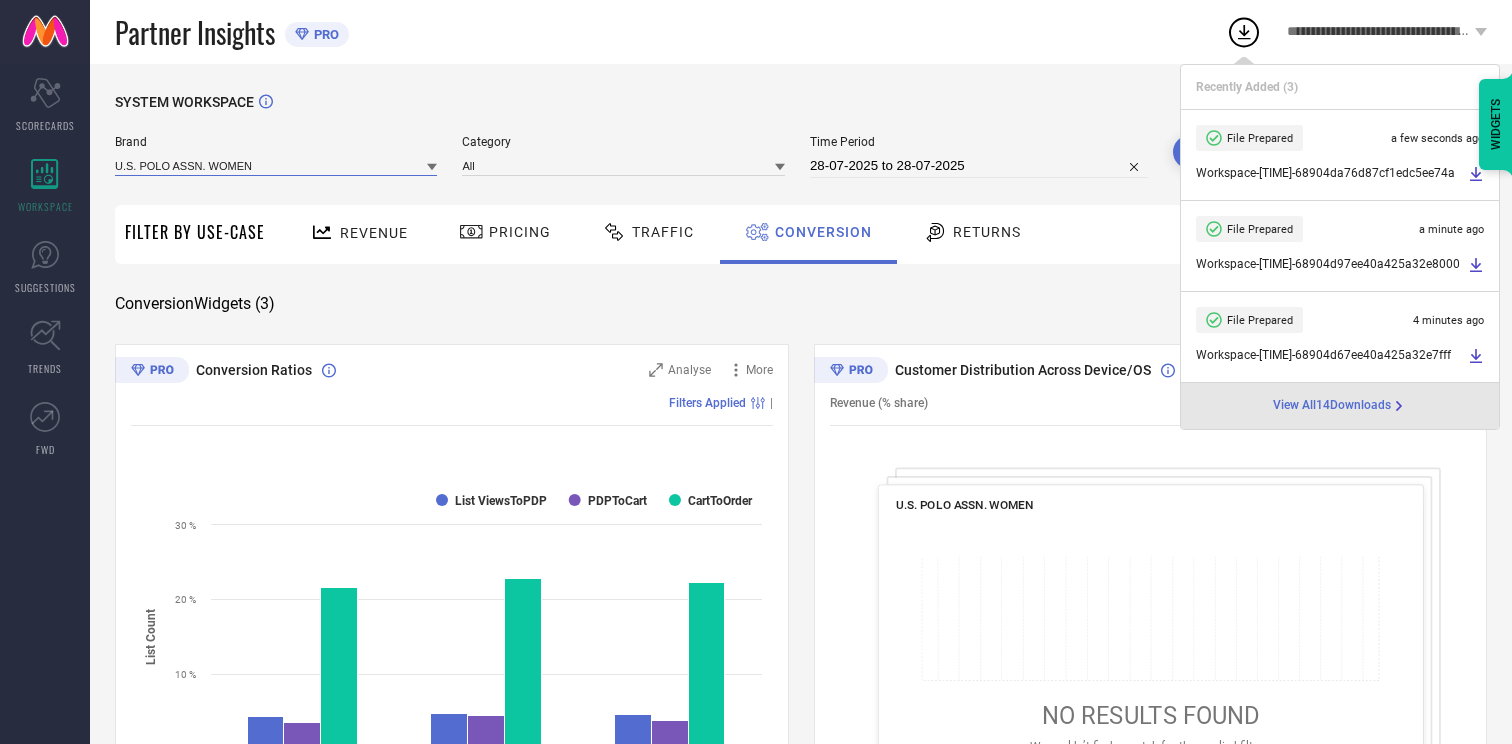 click at bounding box center (276, 165) 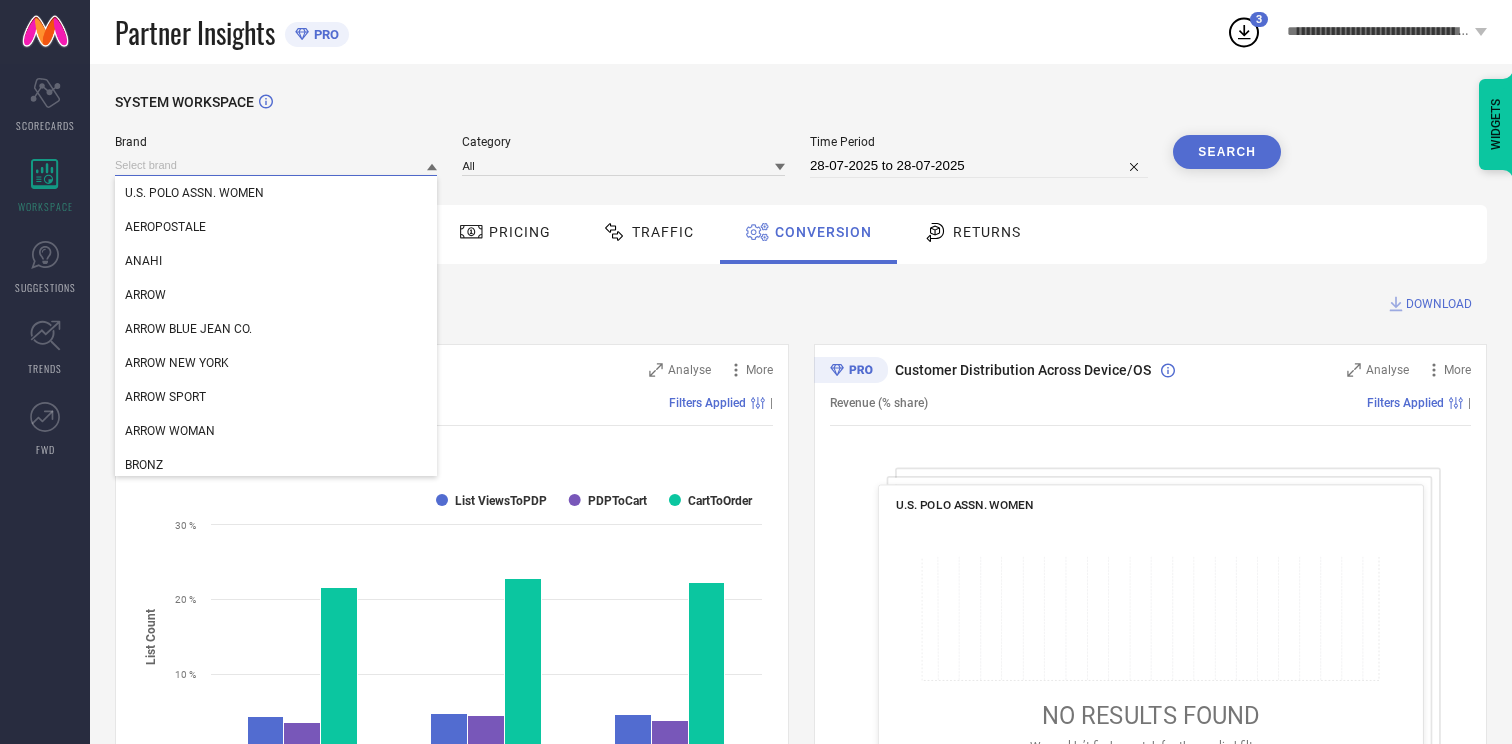 paste on "ARROW NEW YORK" 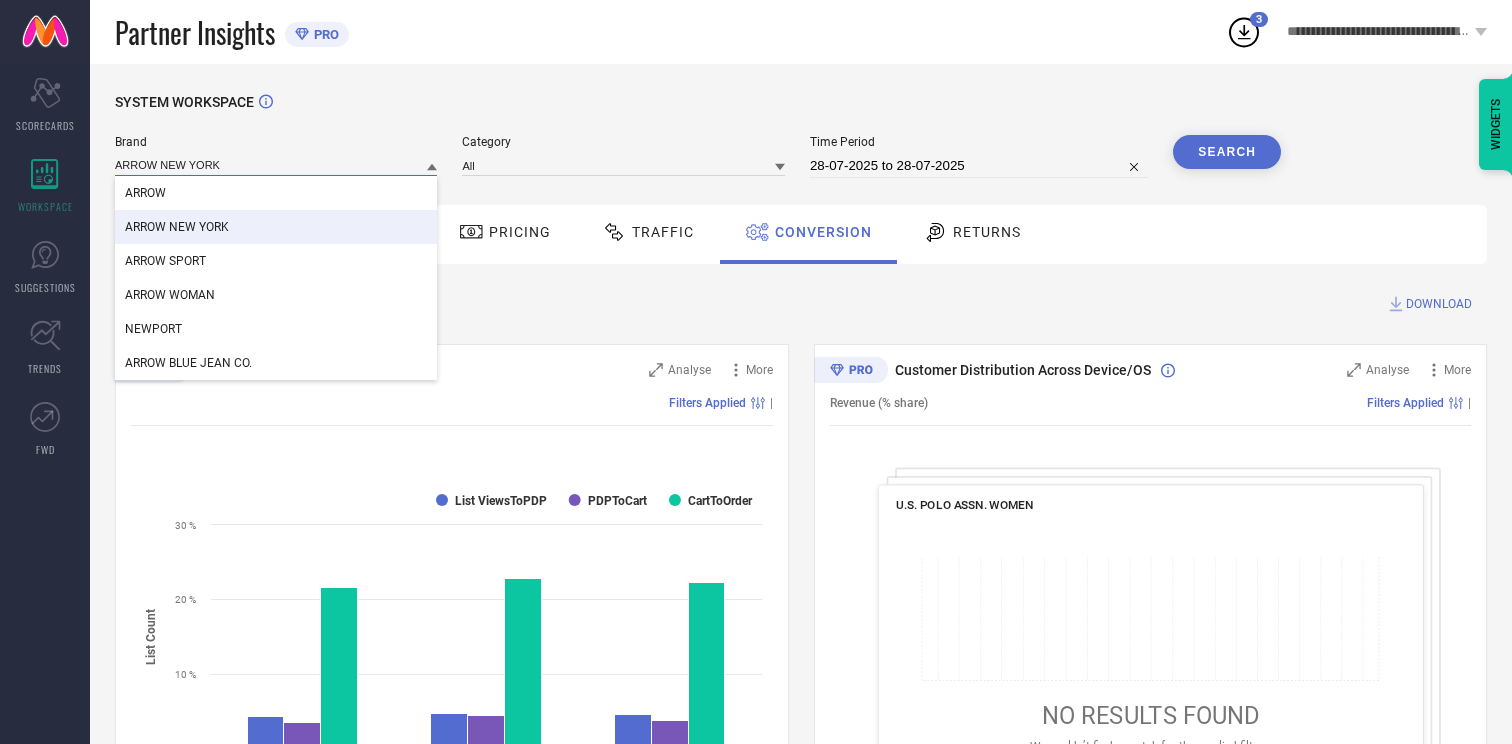 type on "ARROW NEW YORK" 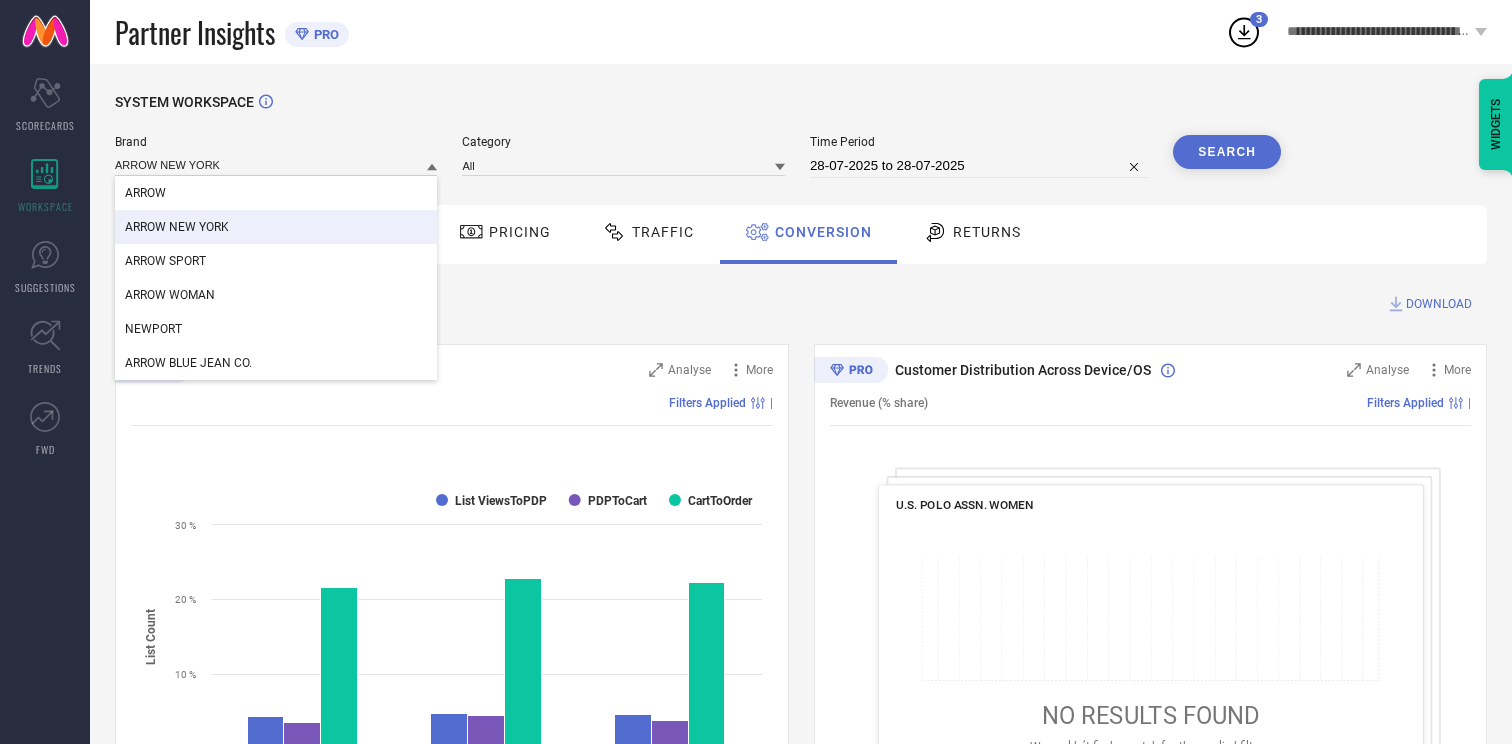 click on "ARROW NEW YORK" at bounding box center [276, 227] 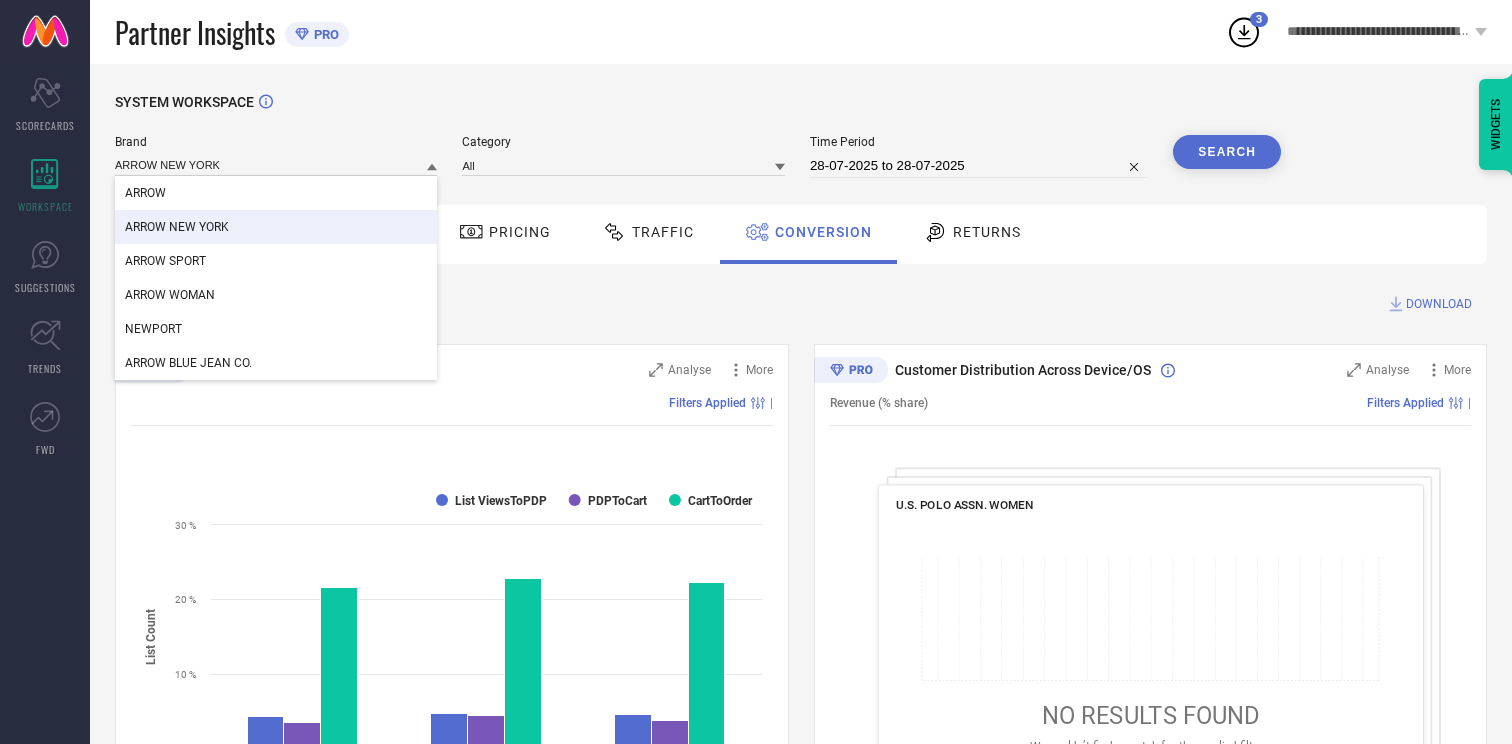 type 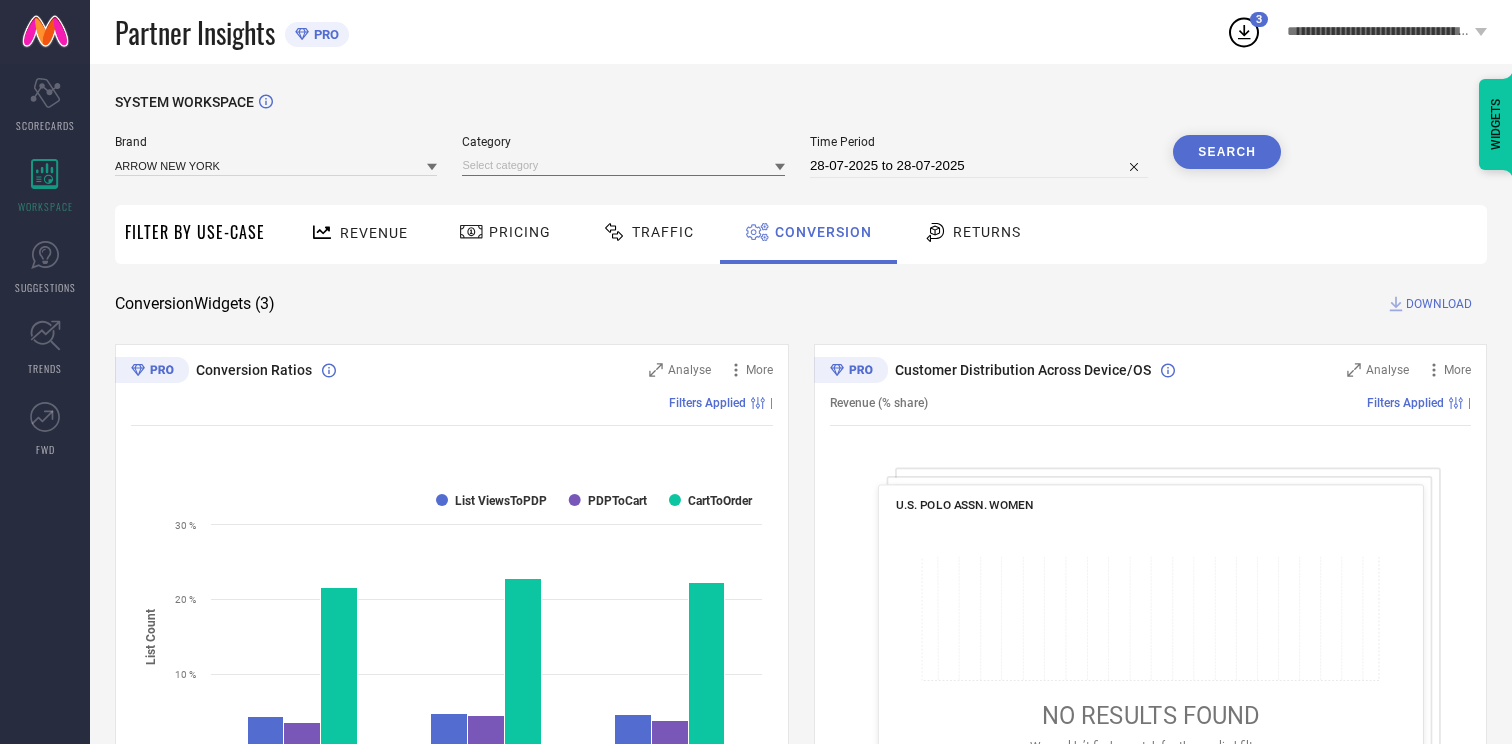 click at bounding box center (623, 165) 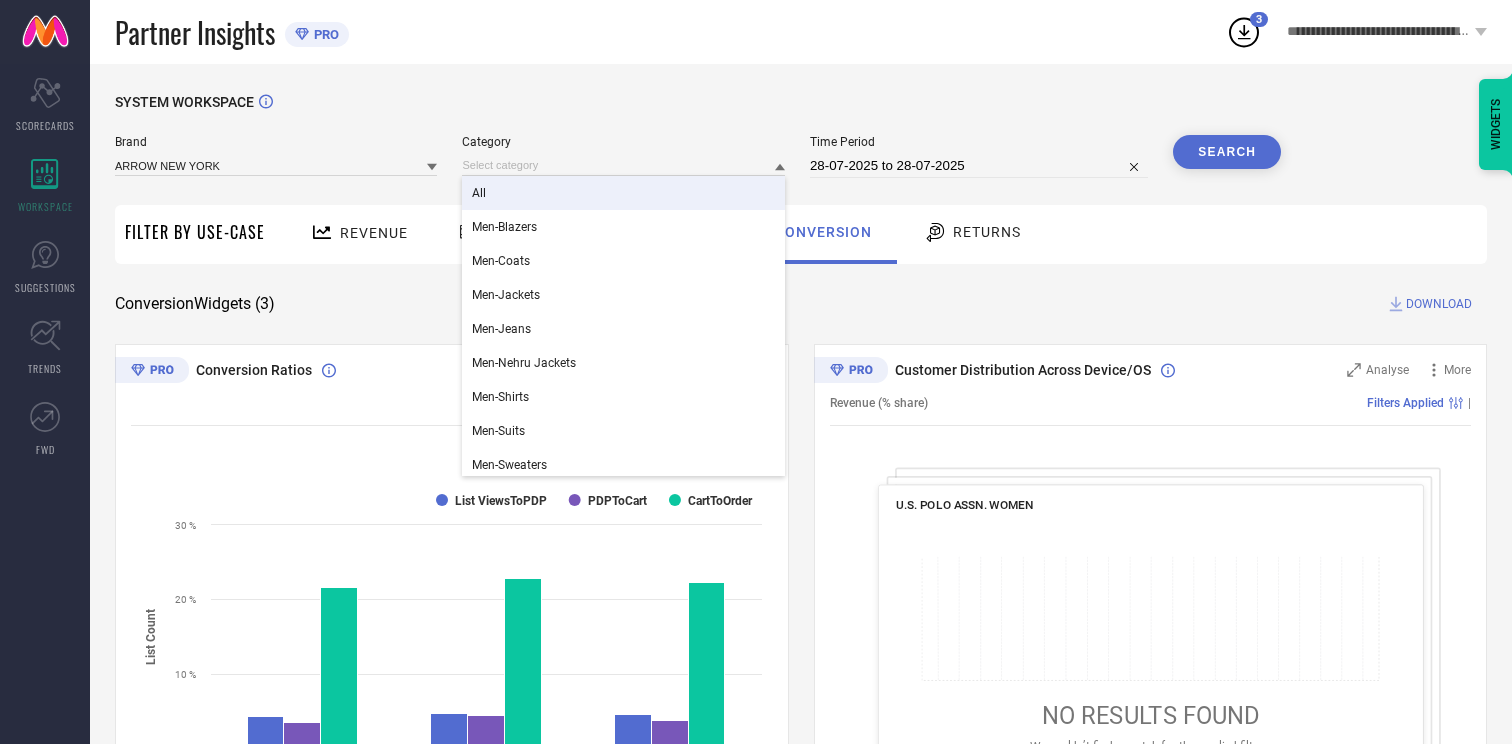 click on "All" at bounding box center (623, 193) 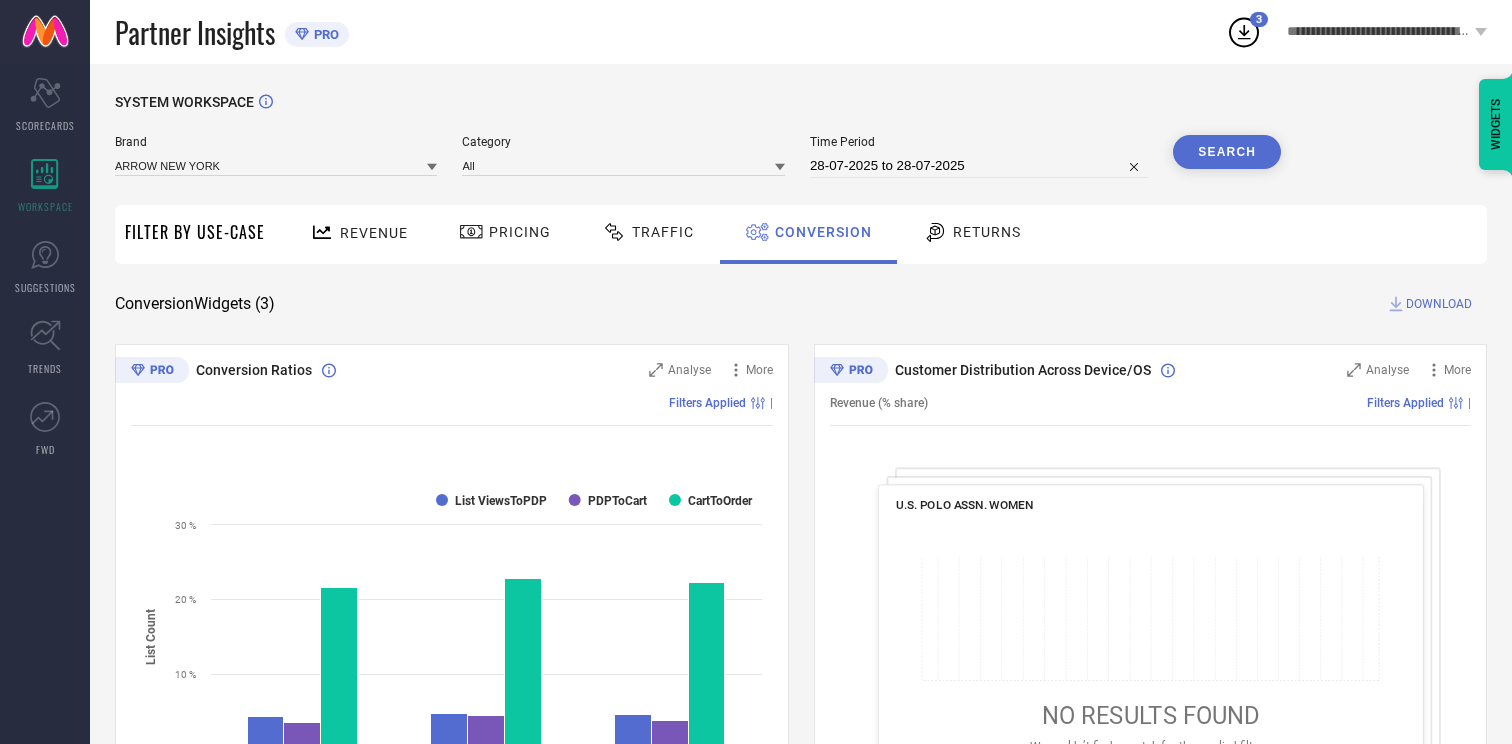 click on "Search" at bounding box center [1227, 152] 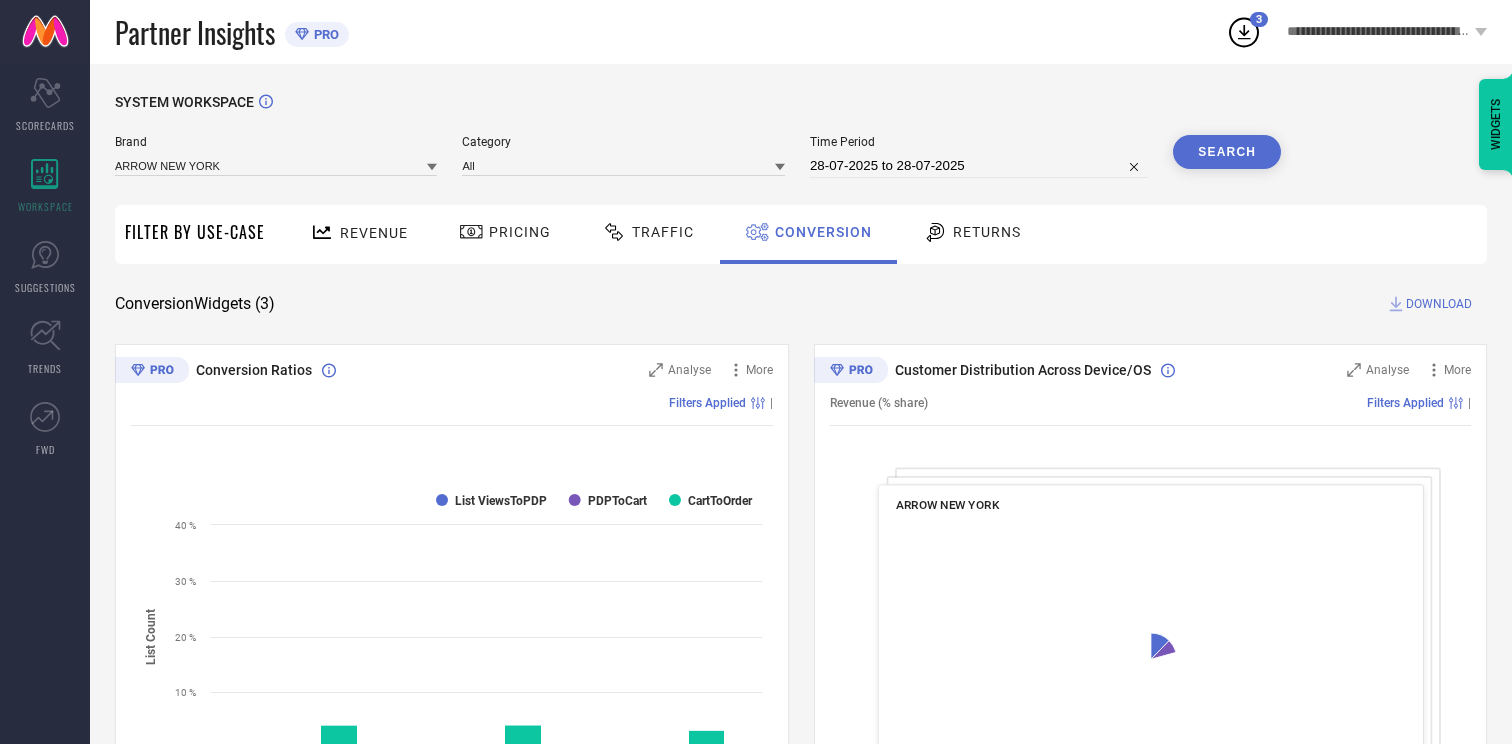 click on "DOWNLOAD" at bounding box center (1439, 304) 